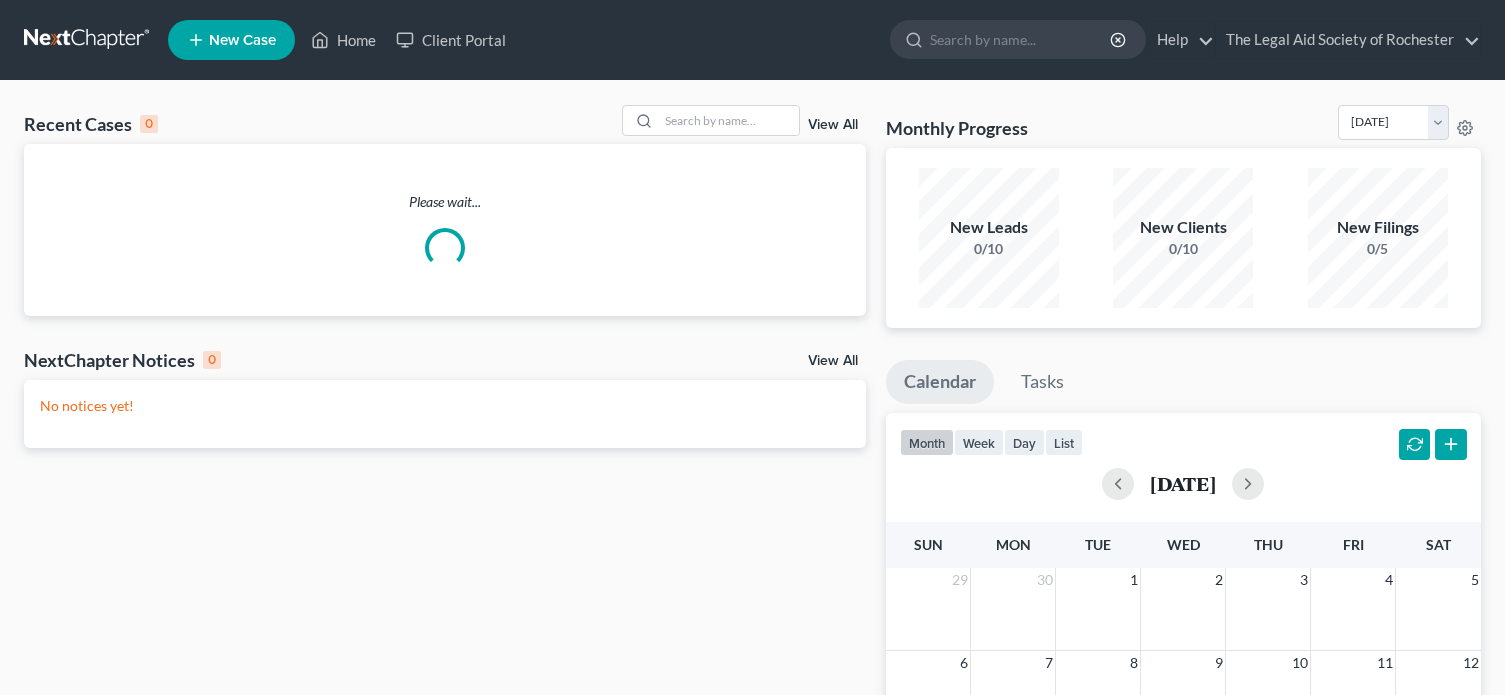 scroll, scrollTop: 0, scrollLeft: 0, axis: both 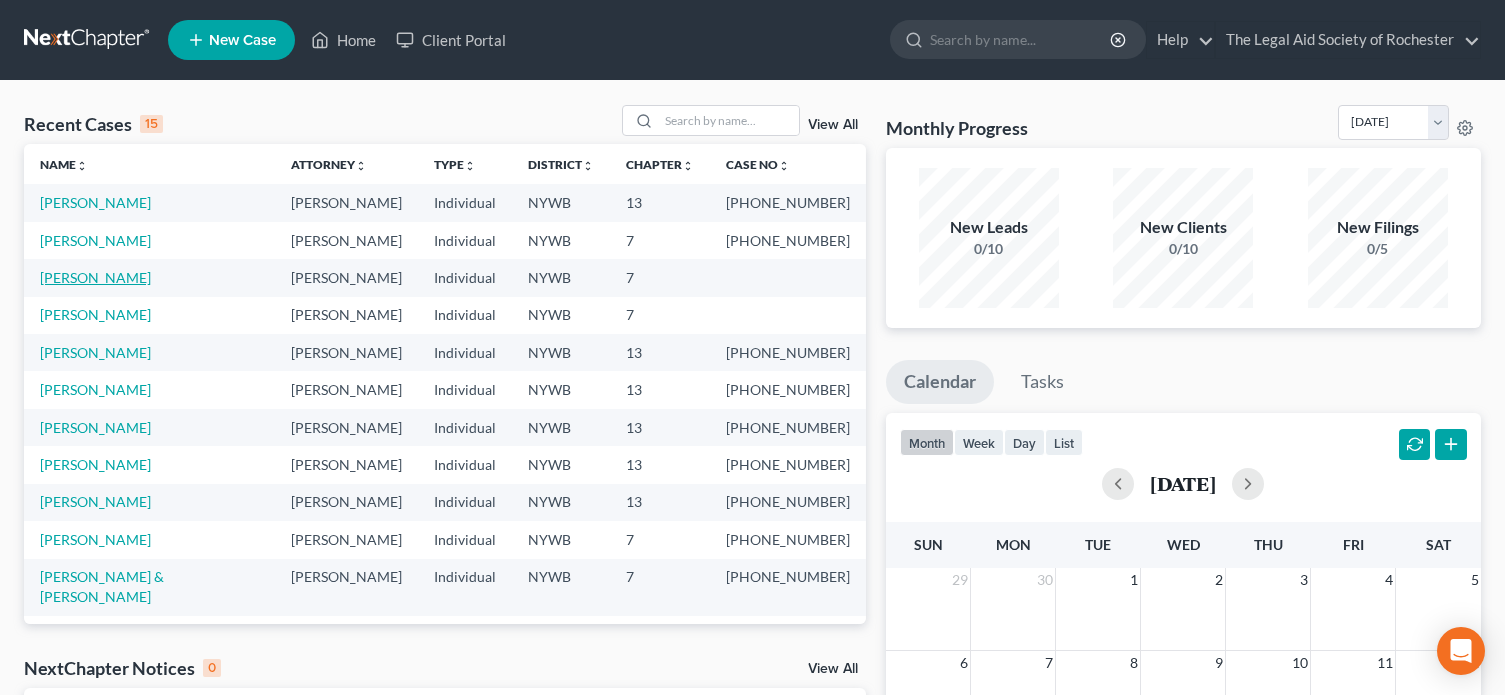 click on "[PERSON_NAME]" at bounding box center (95, 277) 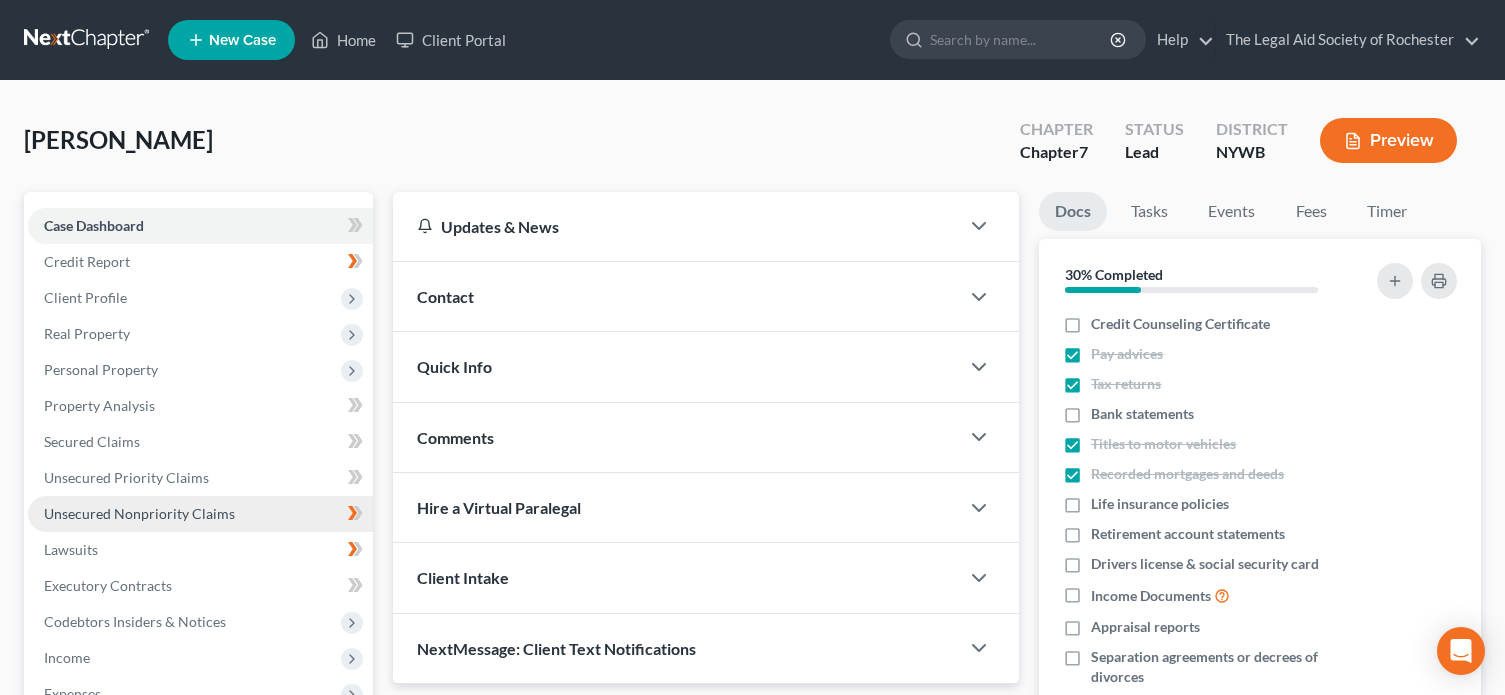click on "Unsecured Nonpriority Claims" at bounding box center [139, 513] 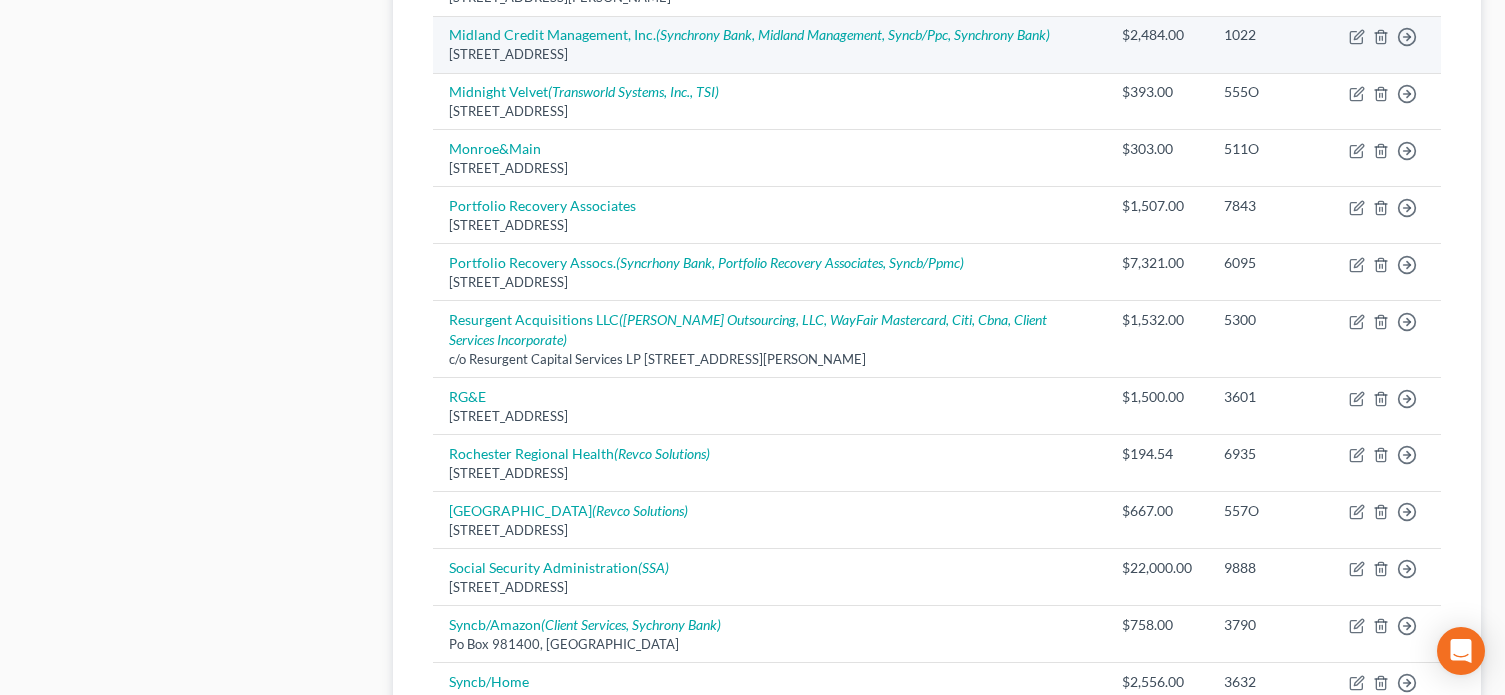 scroll, scrollTop: 1500, scrollLeft: 0, axis: vertical 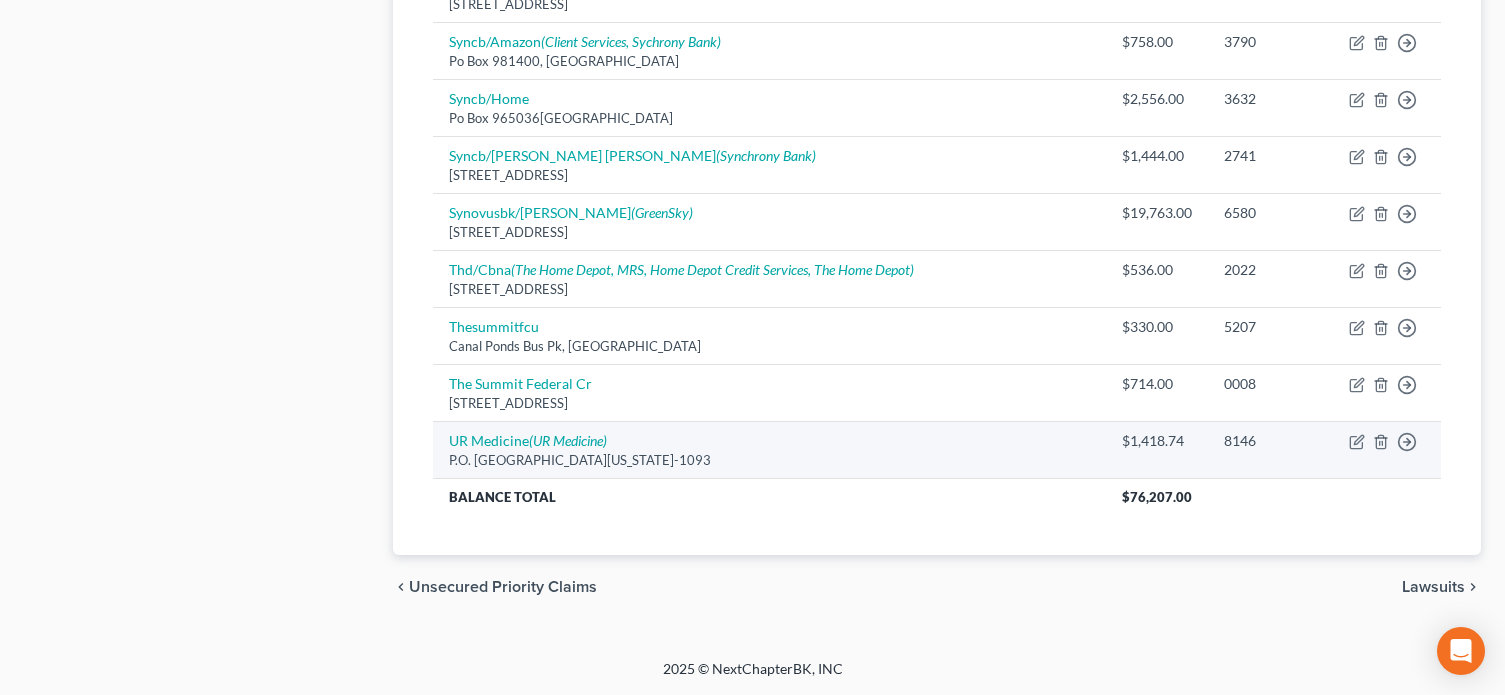 click on "Move to D Move to E Move to G Move to Notice Only" at bounding box center [1387, 450] 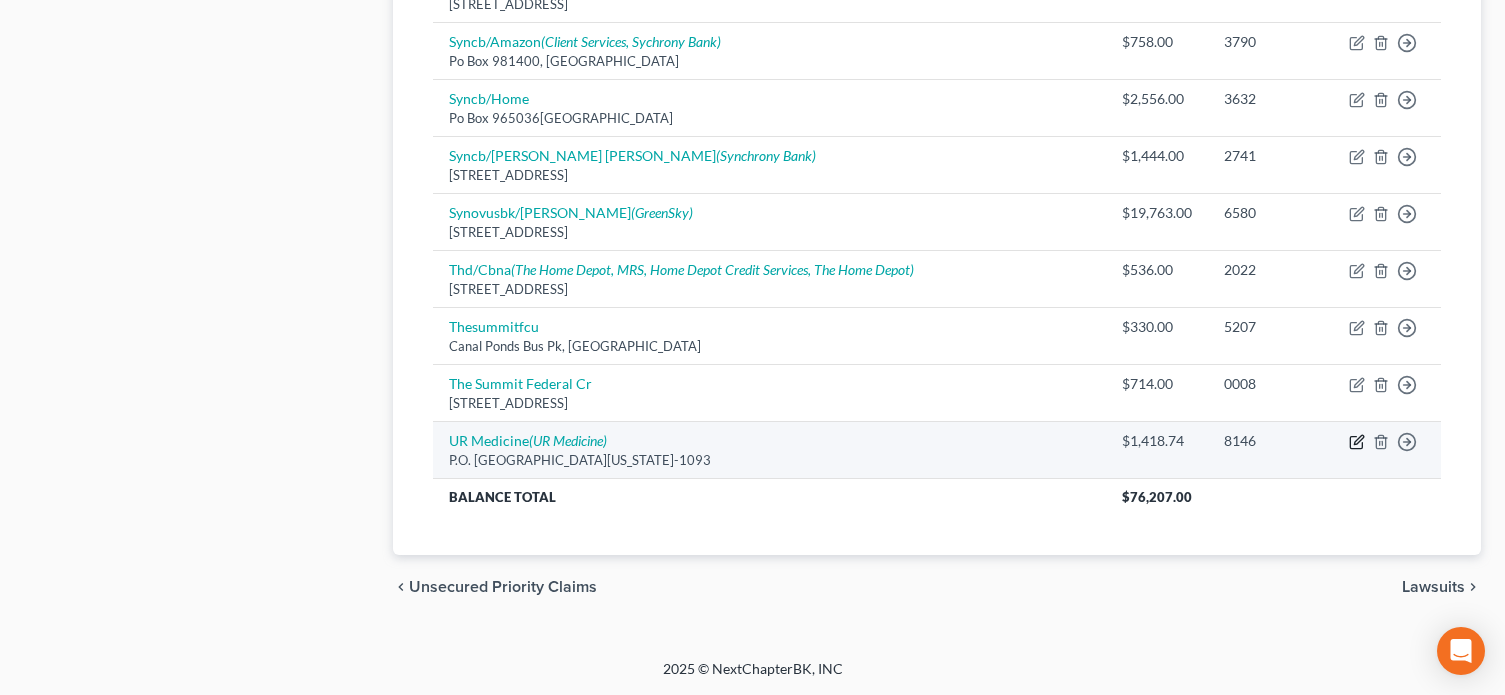 click 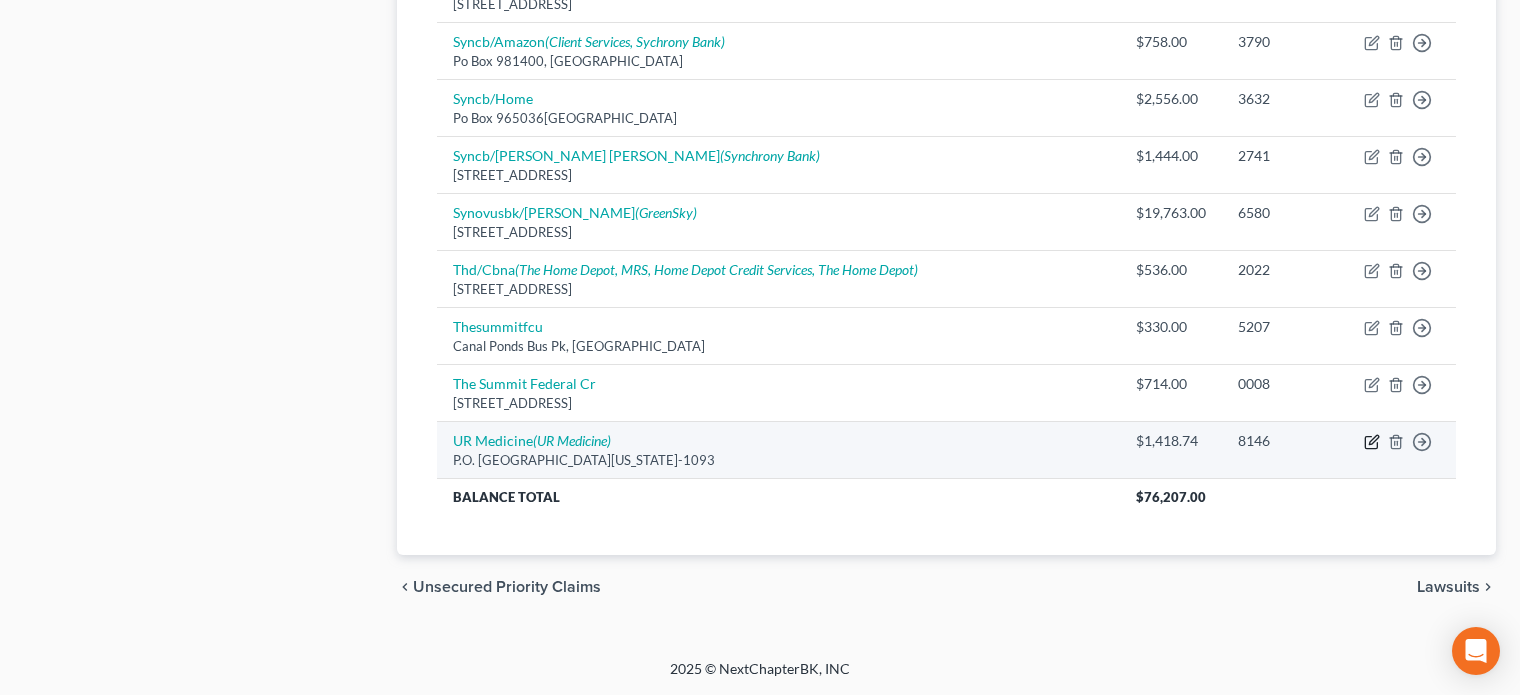 select on "35" 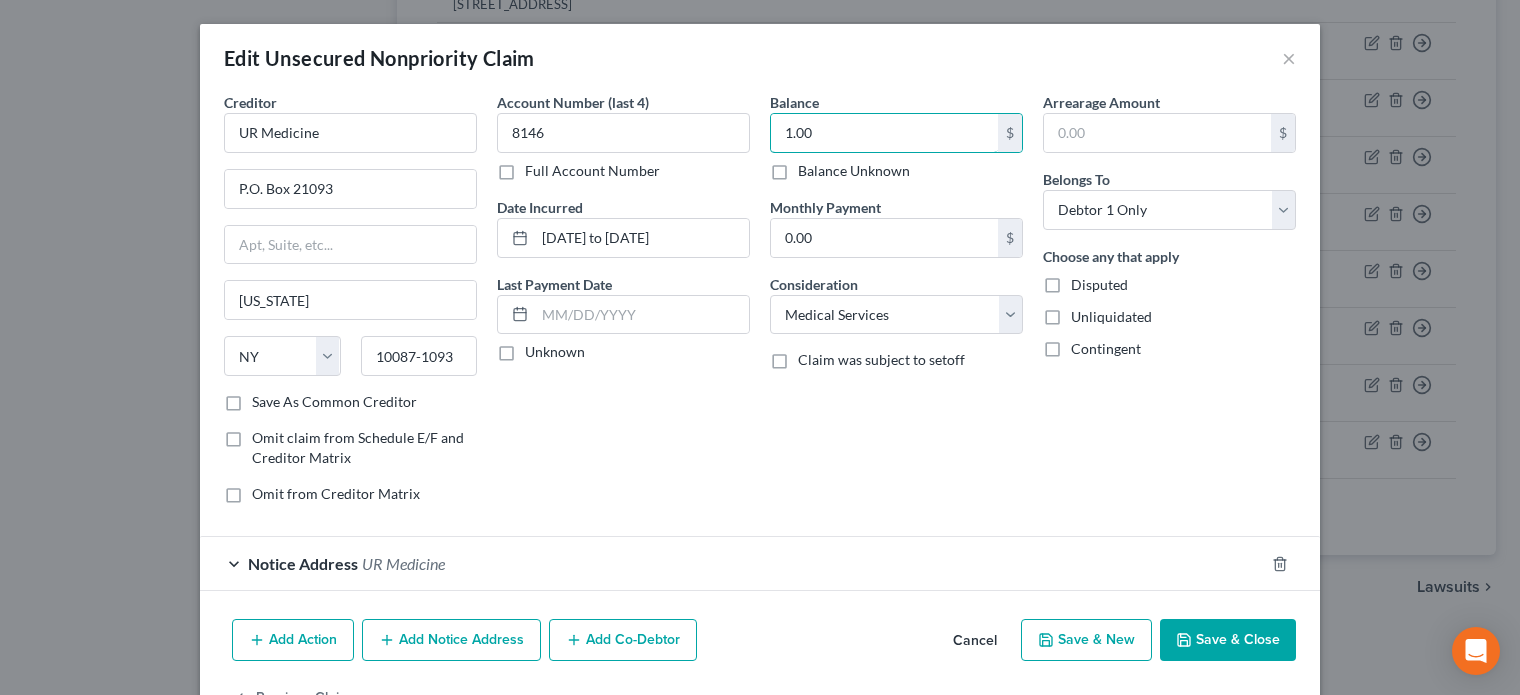 type on "1.00" 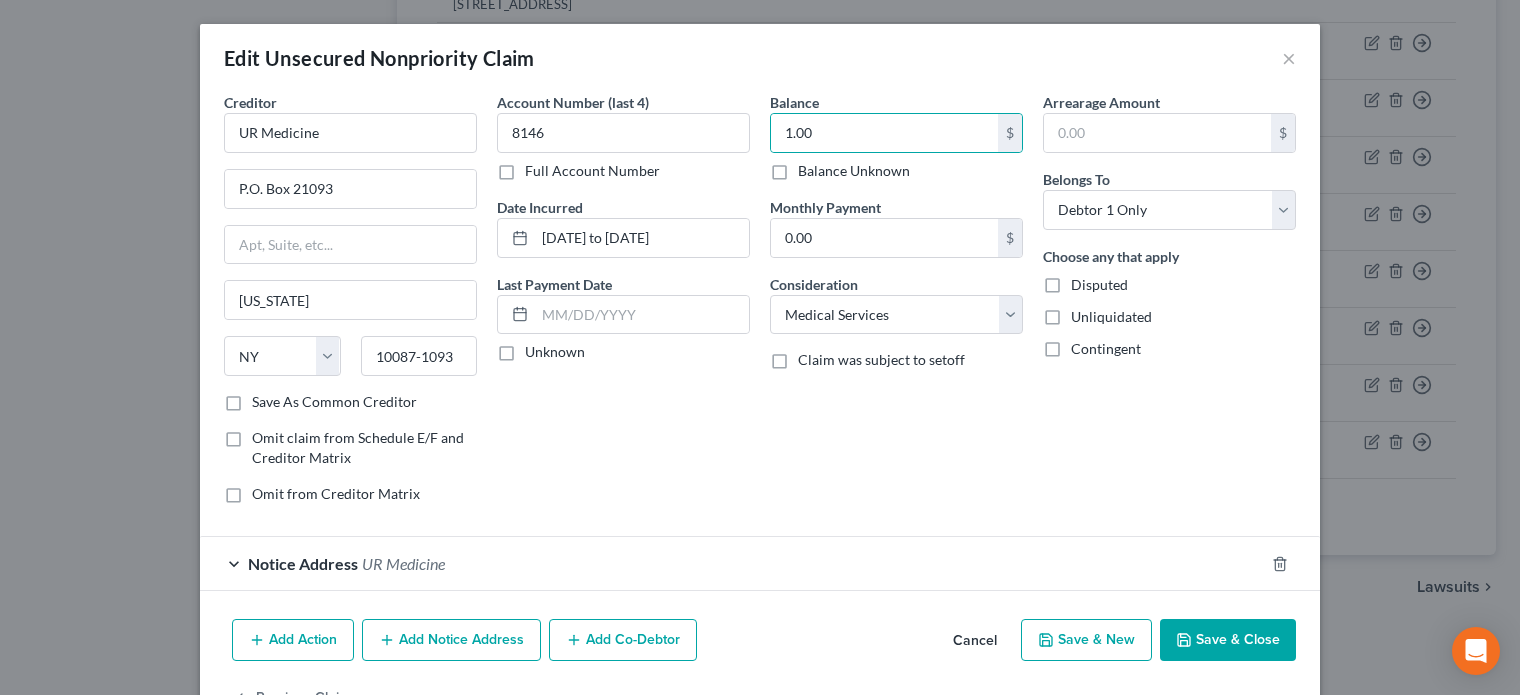 click 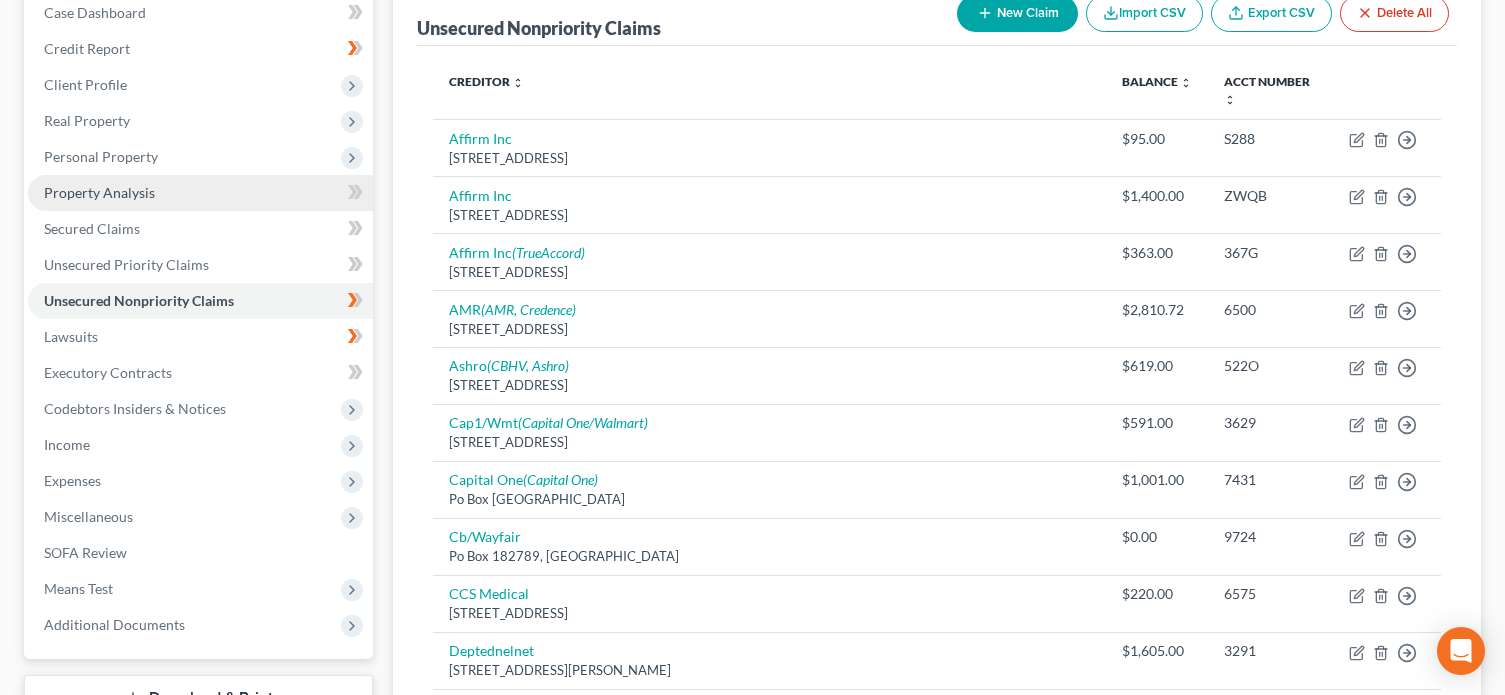 scroll, scrollTop: 283, scrollLeft: 0, axis: vertical 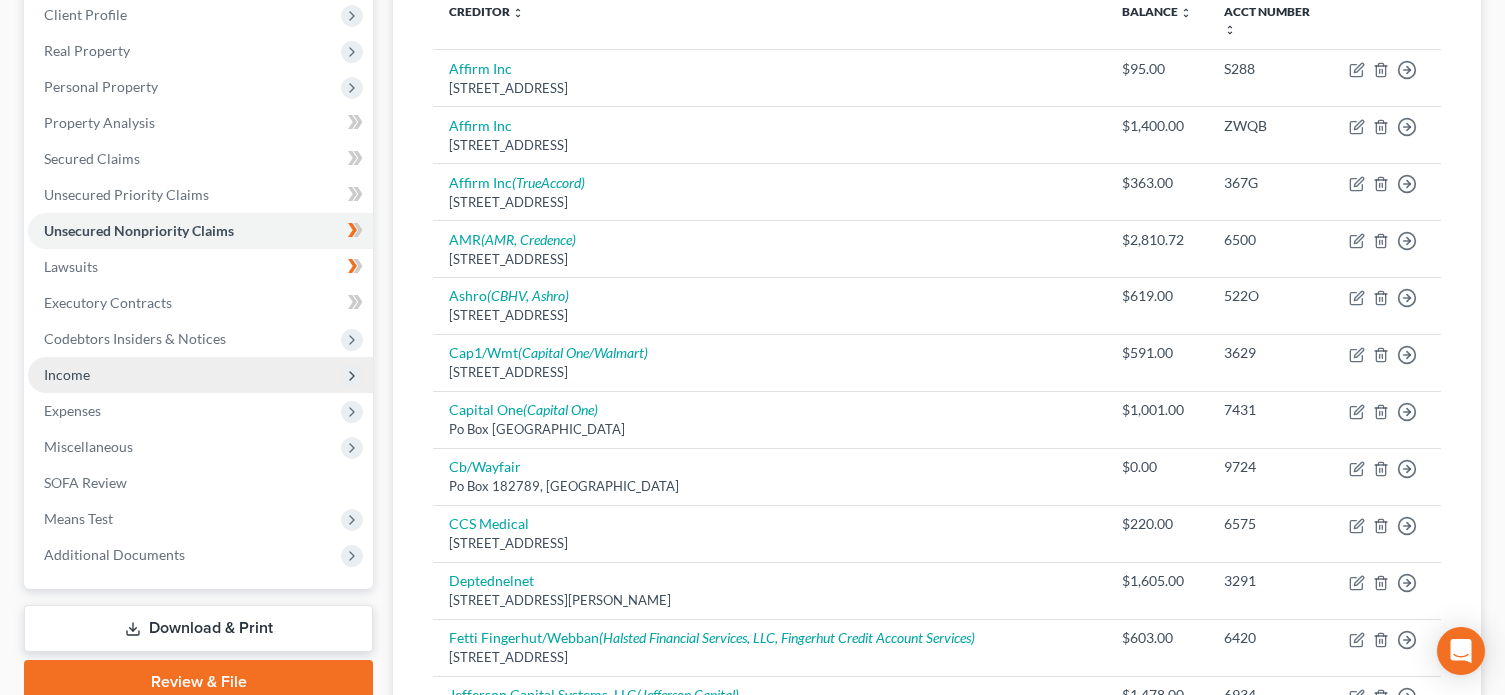 click on "Income" at bounding box center [200, 375] 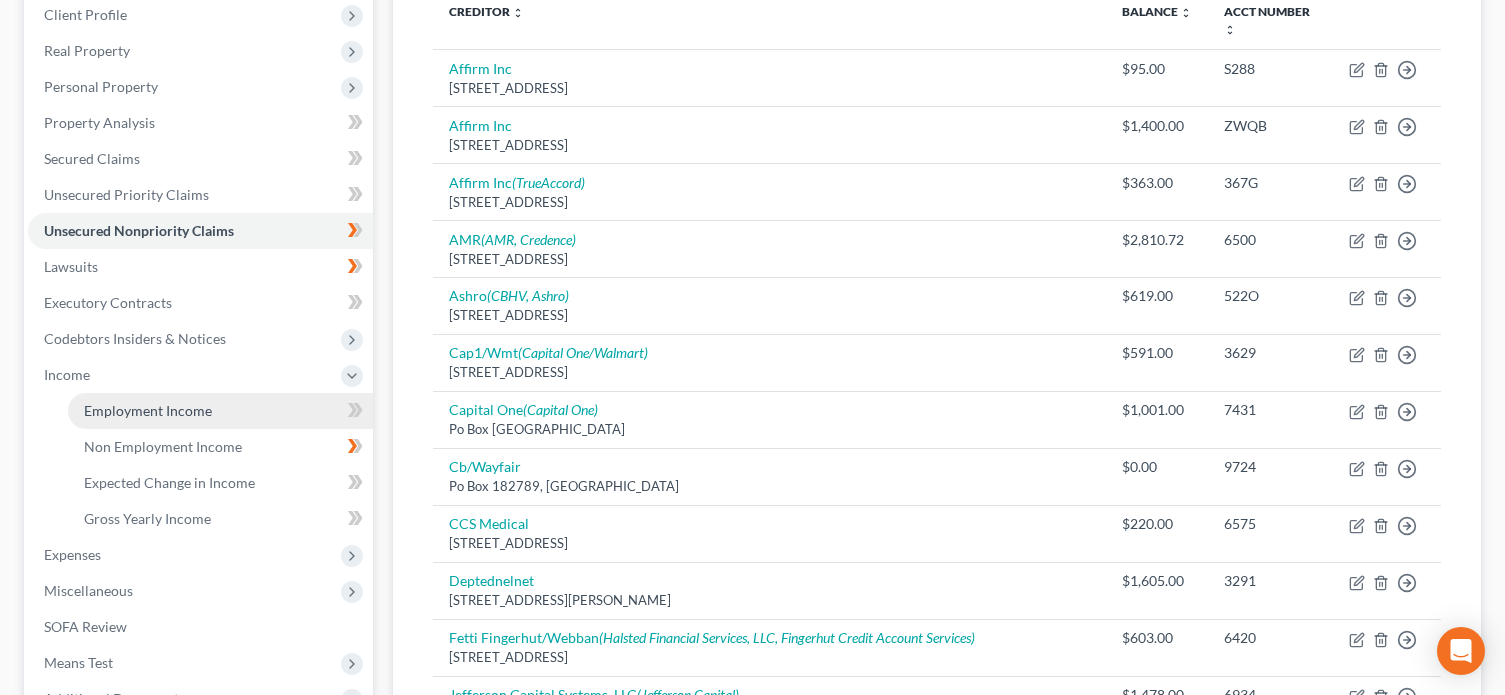 click on "Employment Income" at bounding box center (148, 410) 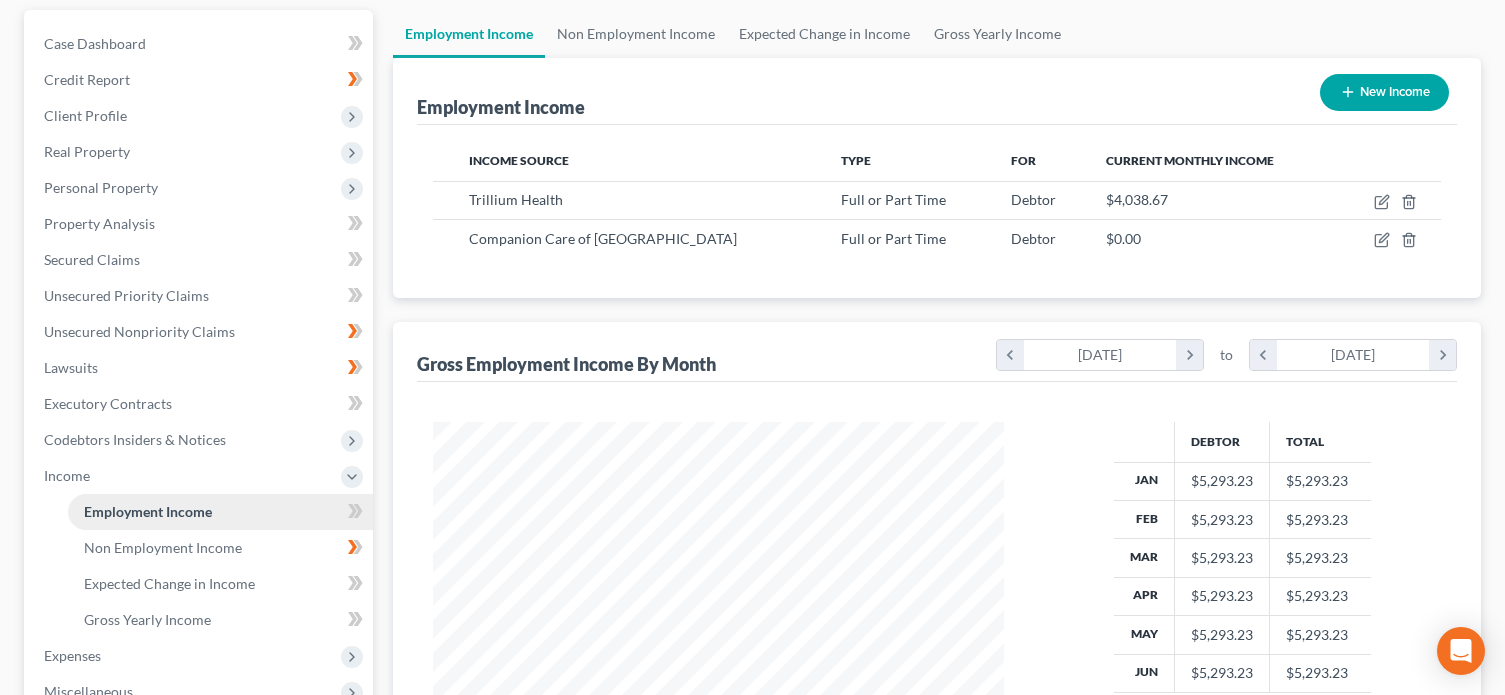 scroll, scrollTop: 0, scrollLeft: 0, axis: both 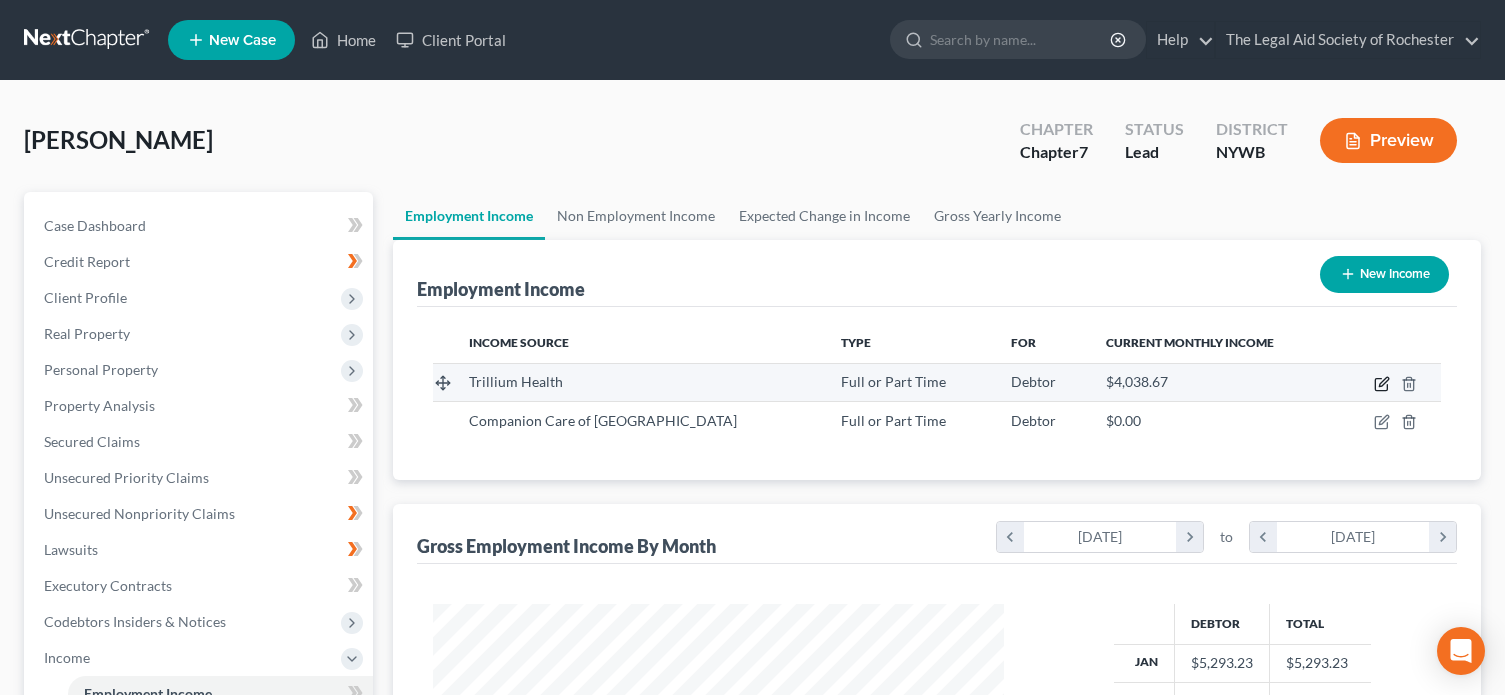 click 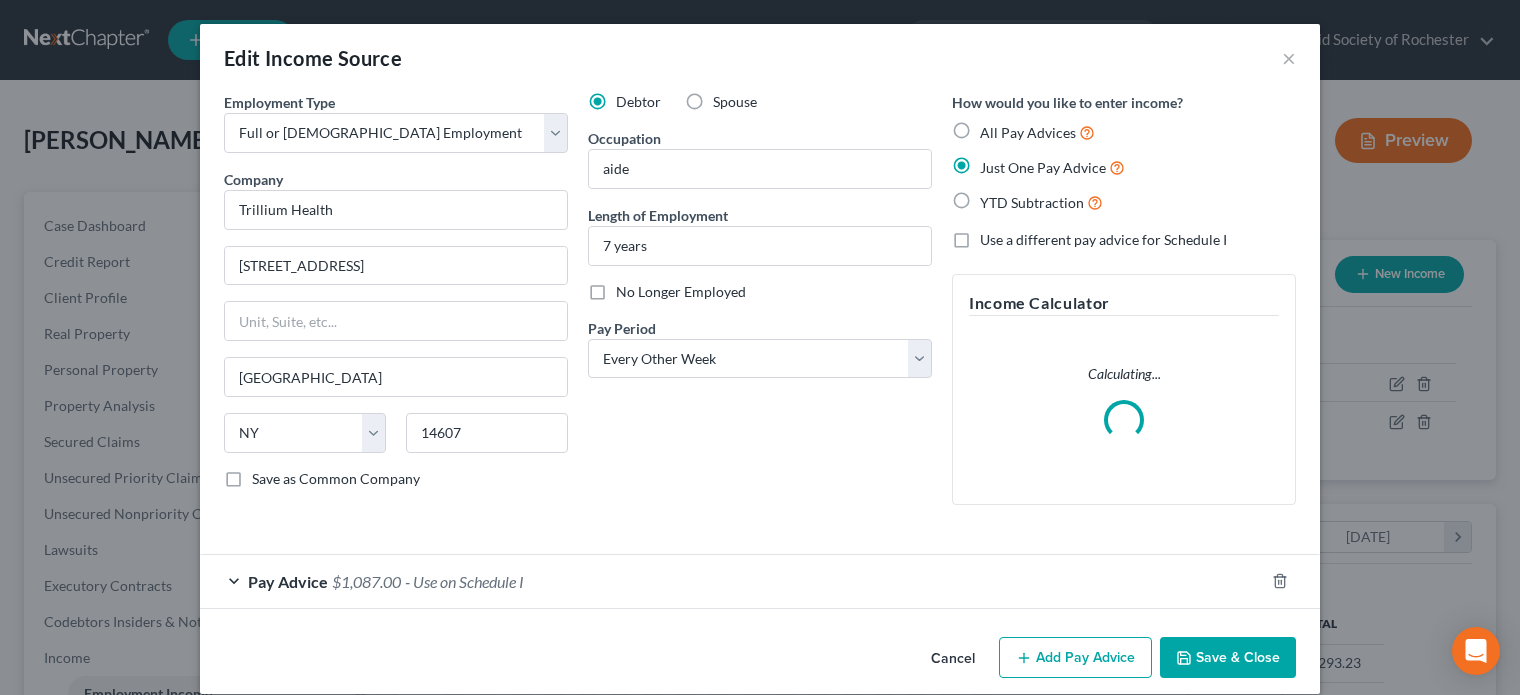 scroll, scrollTop: 999642, scrollLeft: 999382, axis: both 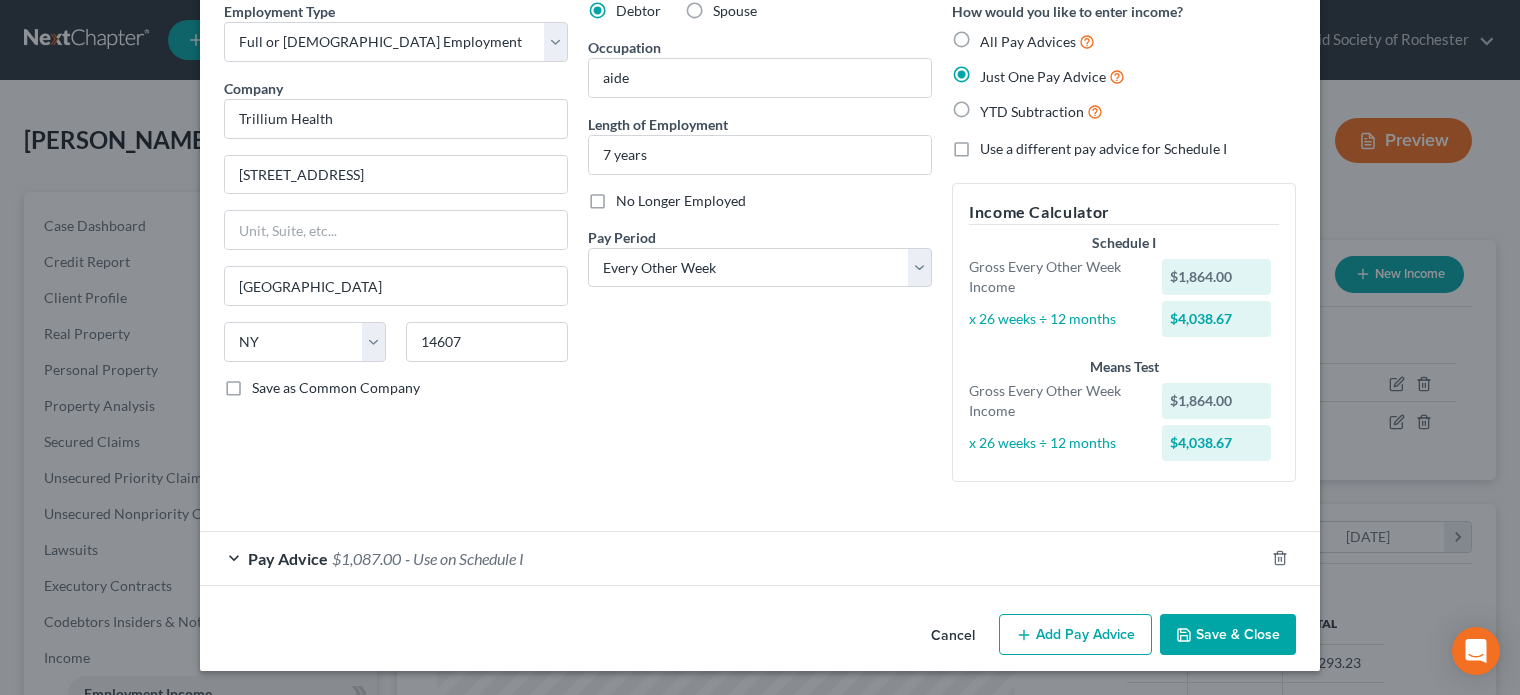 click on "Pay Advice $1,087.00 - Use on Schedule I" at bounding box center (732, 558) 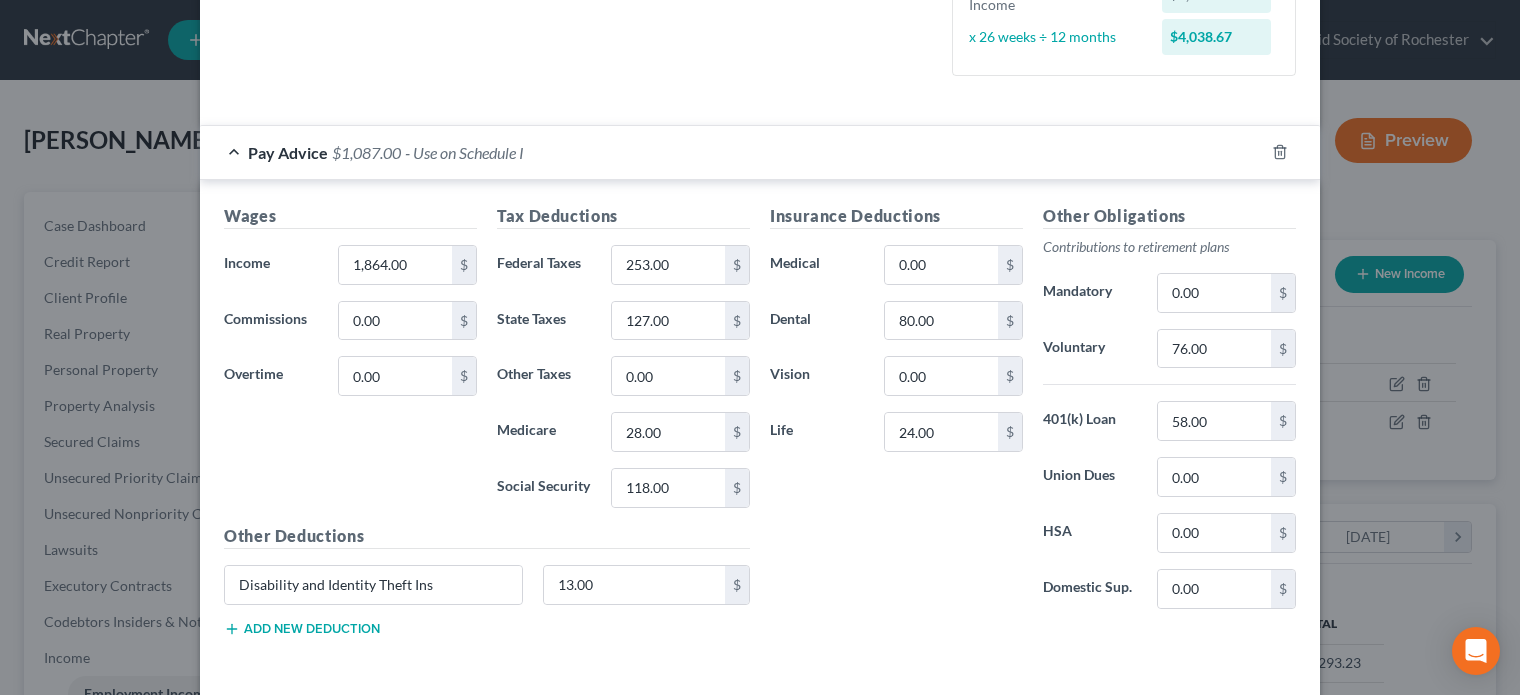 scroll, scrollTop: 500, scrollLeft: 0, axis: vertical 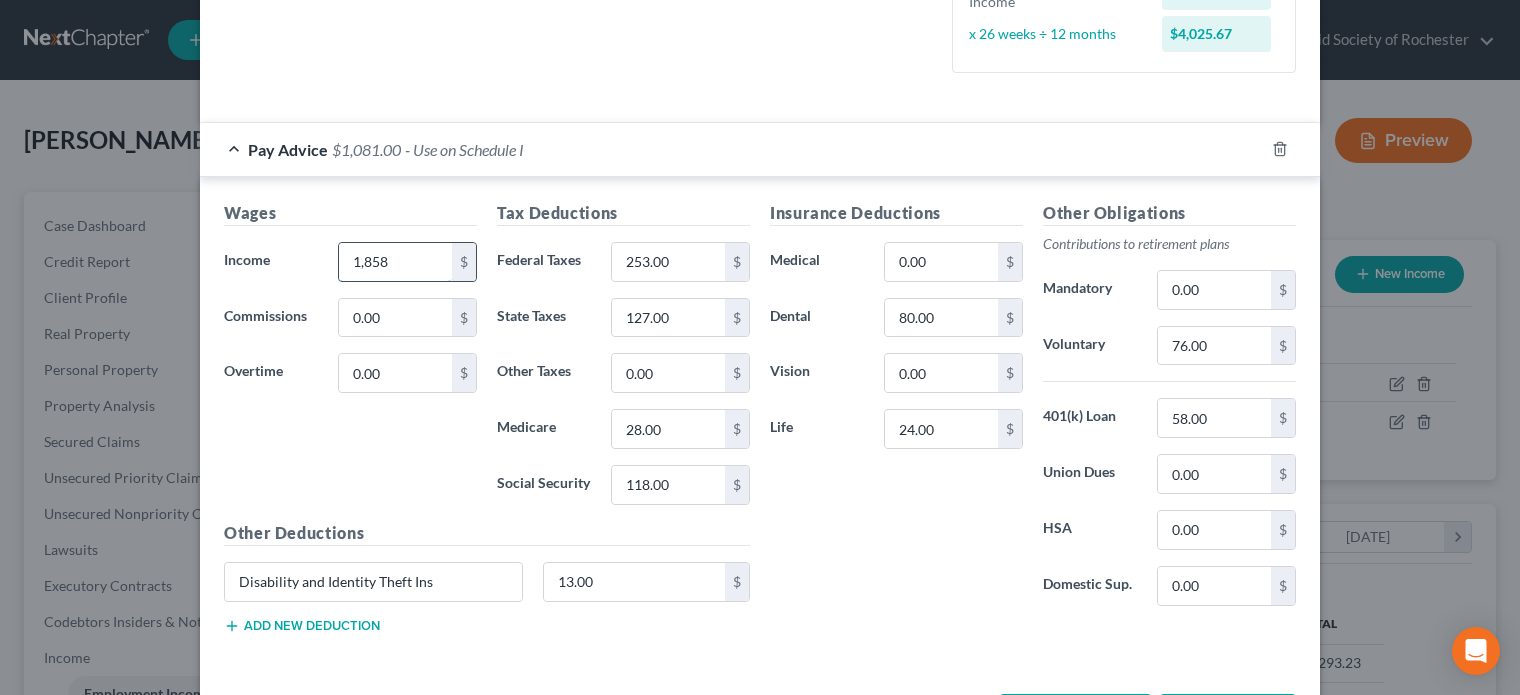 click on "1,858" at bounding box center [395, 262] 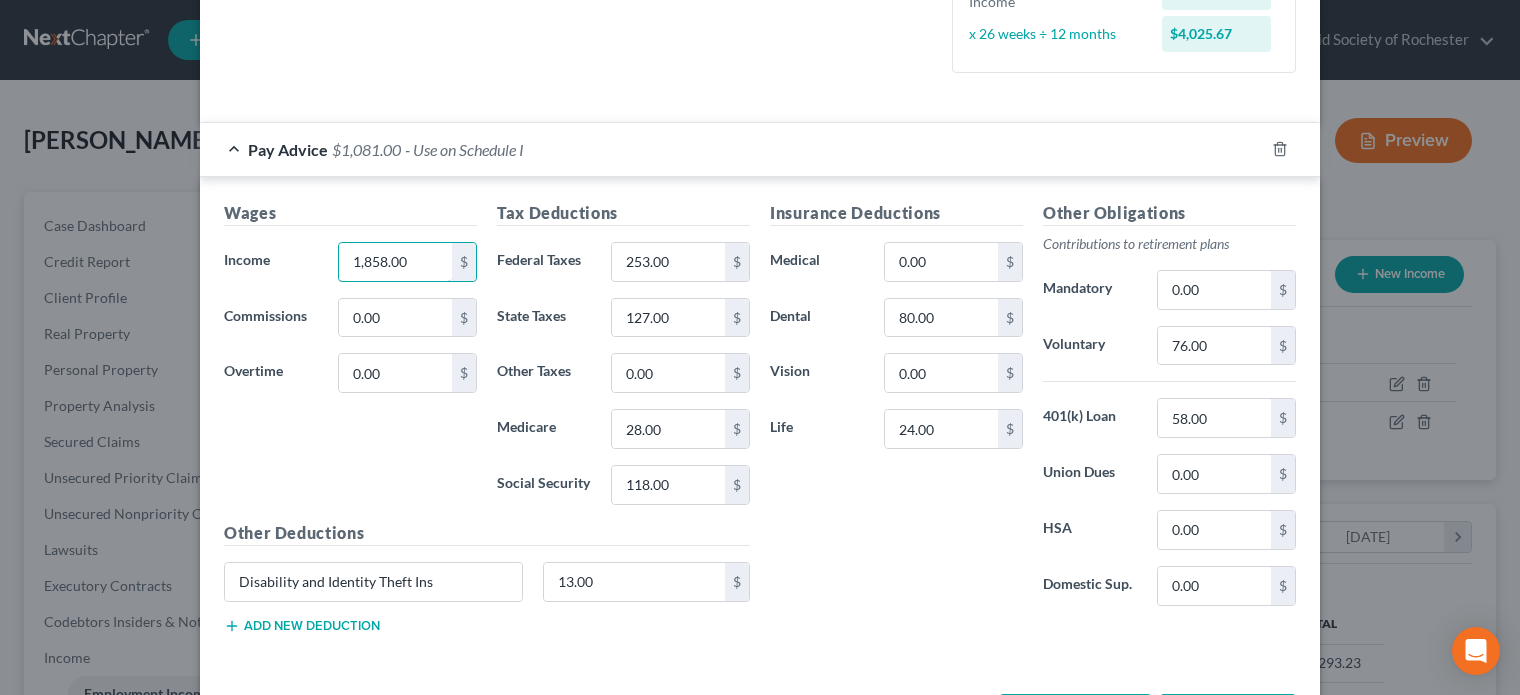 type on "1,858.00" 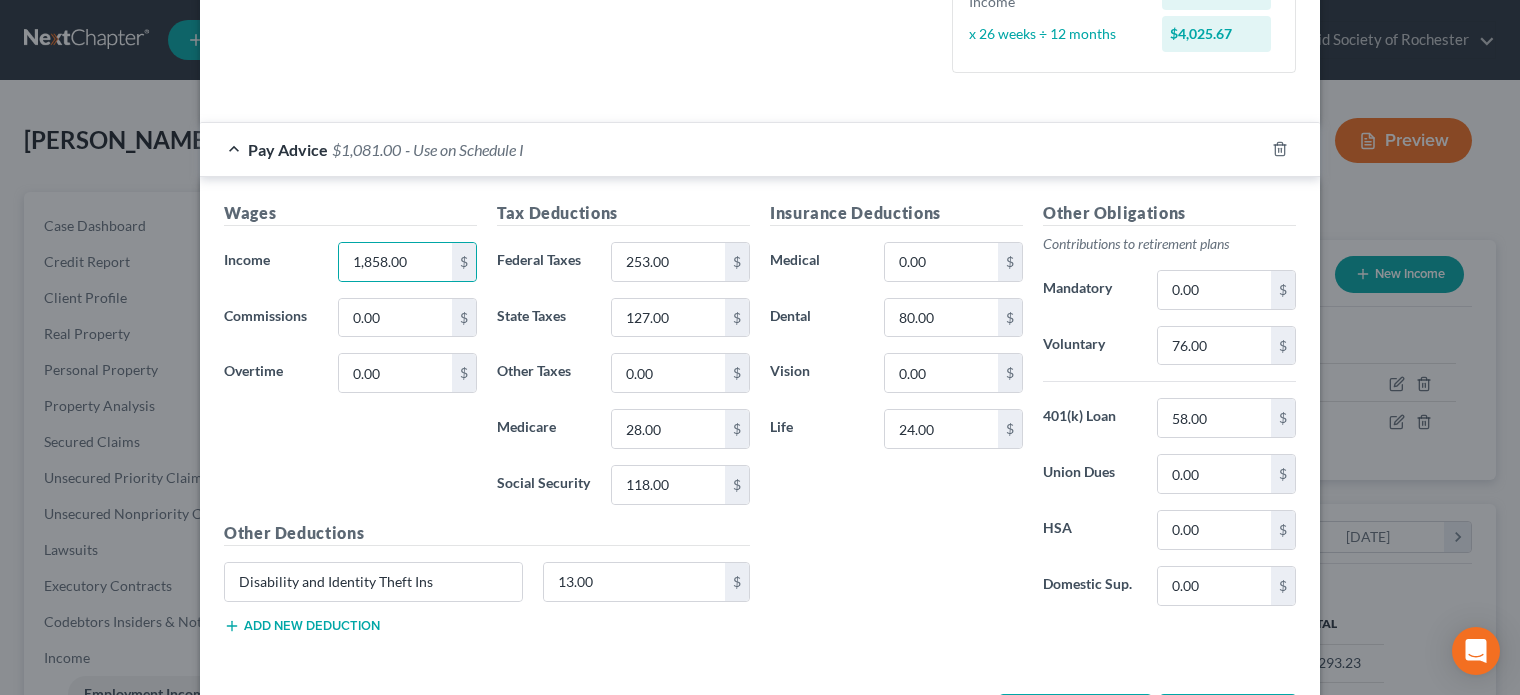 click on "Wages
Income
*
1,858.00 $ Commissions 0.00 $ Overtime 0.00 $" at bounding box center [350, 361] 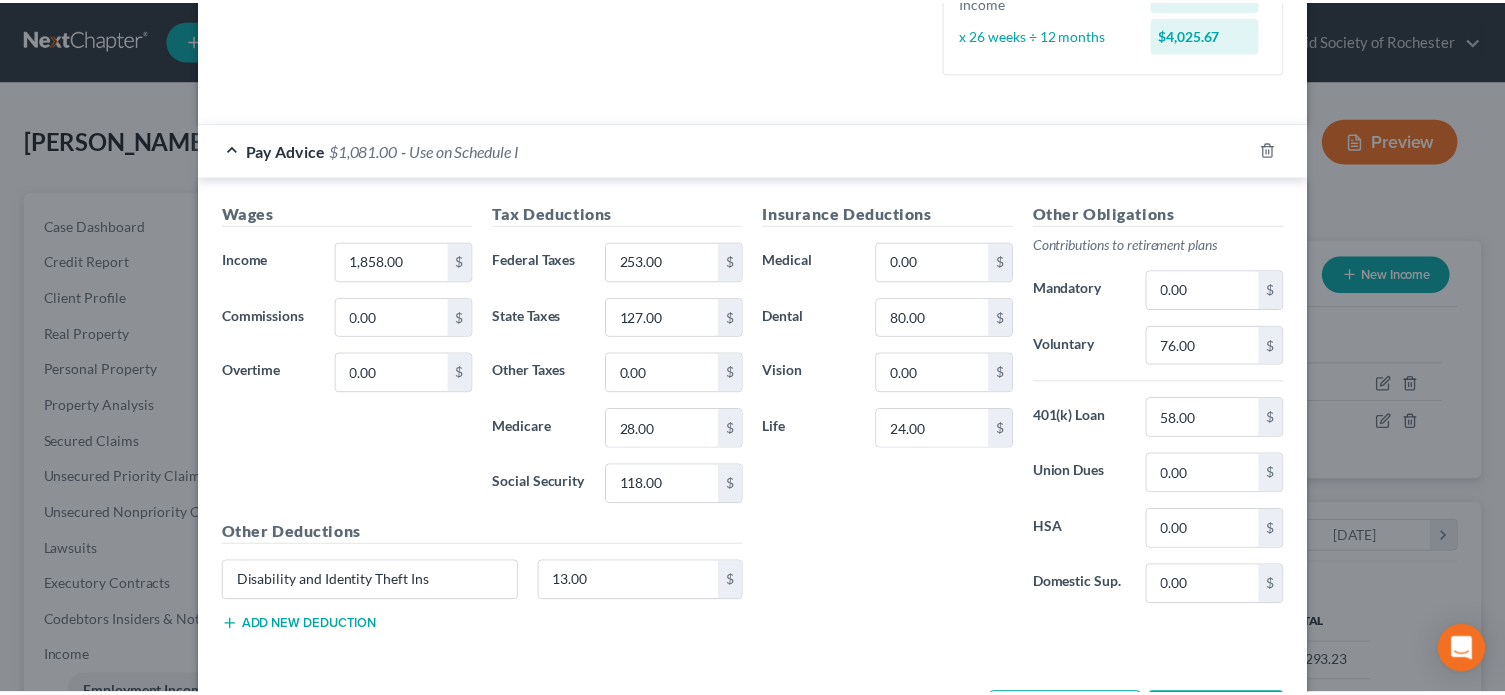scroll, scrollTop: 580, scrollLeft: 0, axis: vertical 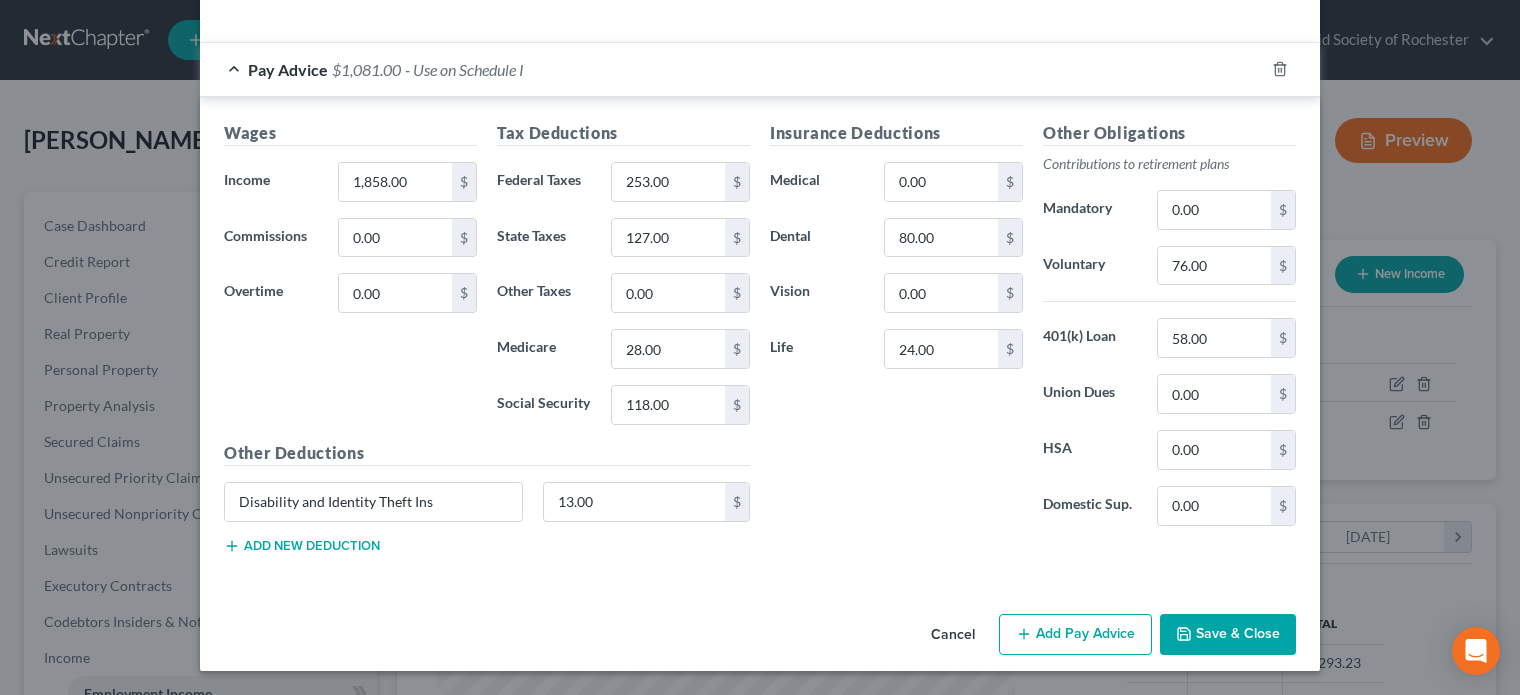 click on "Save & Close" at bounding box center [1228, 635] 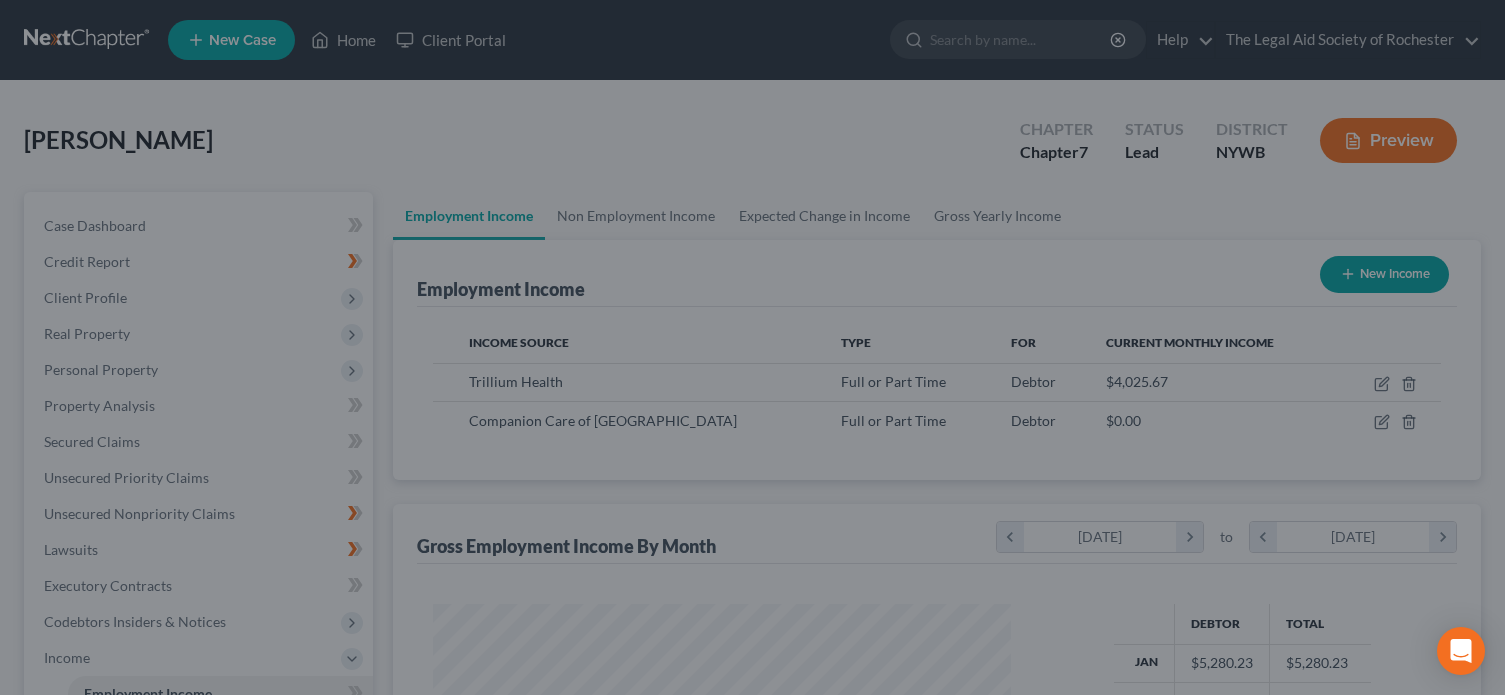 scroll, scrollTop: 359, scrollLeft: 611, axis: both 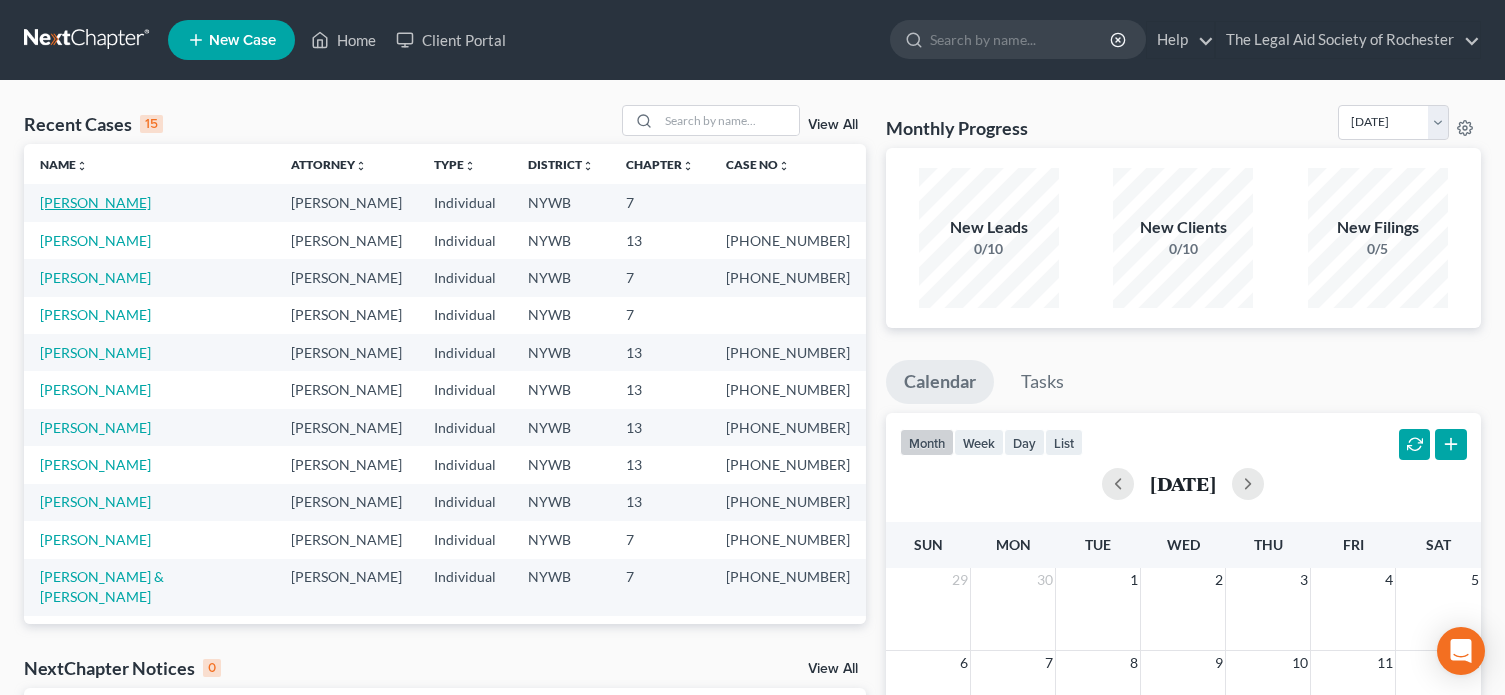 click on "[PERSON_NAME]" at bounding box center [95, 202] 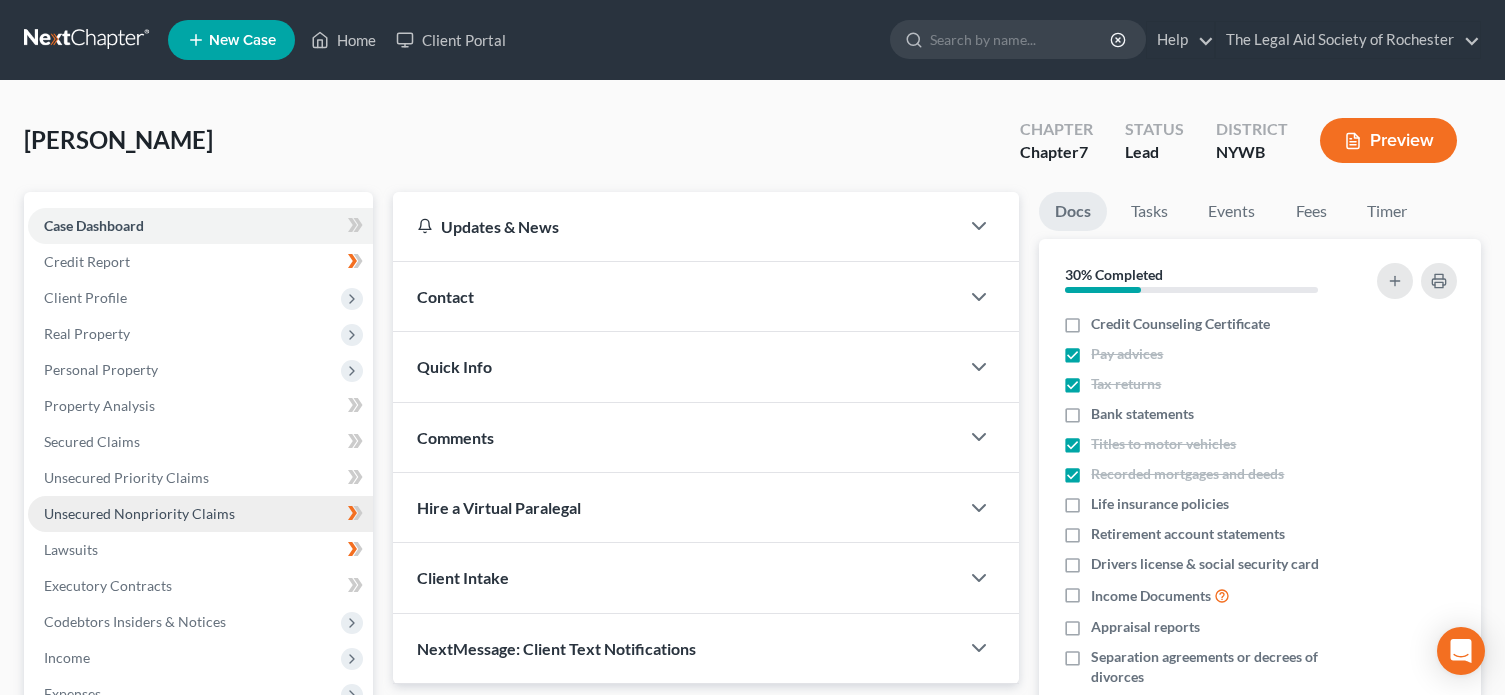 click on "Unsecured Nonpriority Claims" at bounding box center [139, 513] 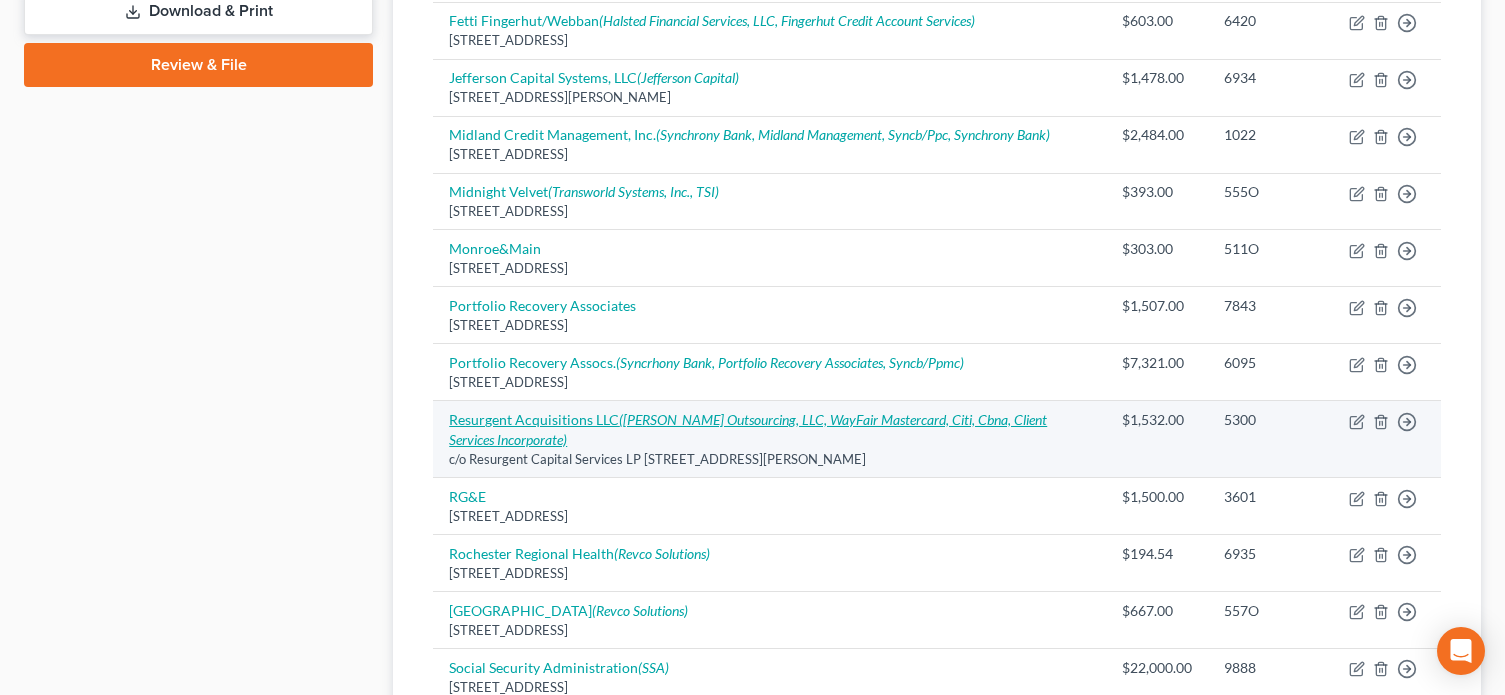 scroll, scrollTop: 1500, scrollLeft: 0, axis: vertical 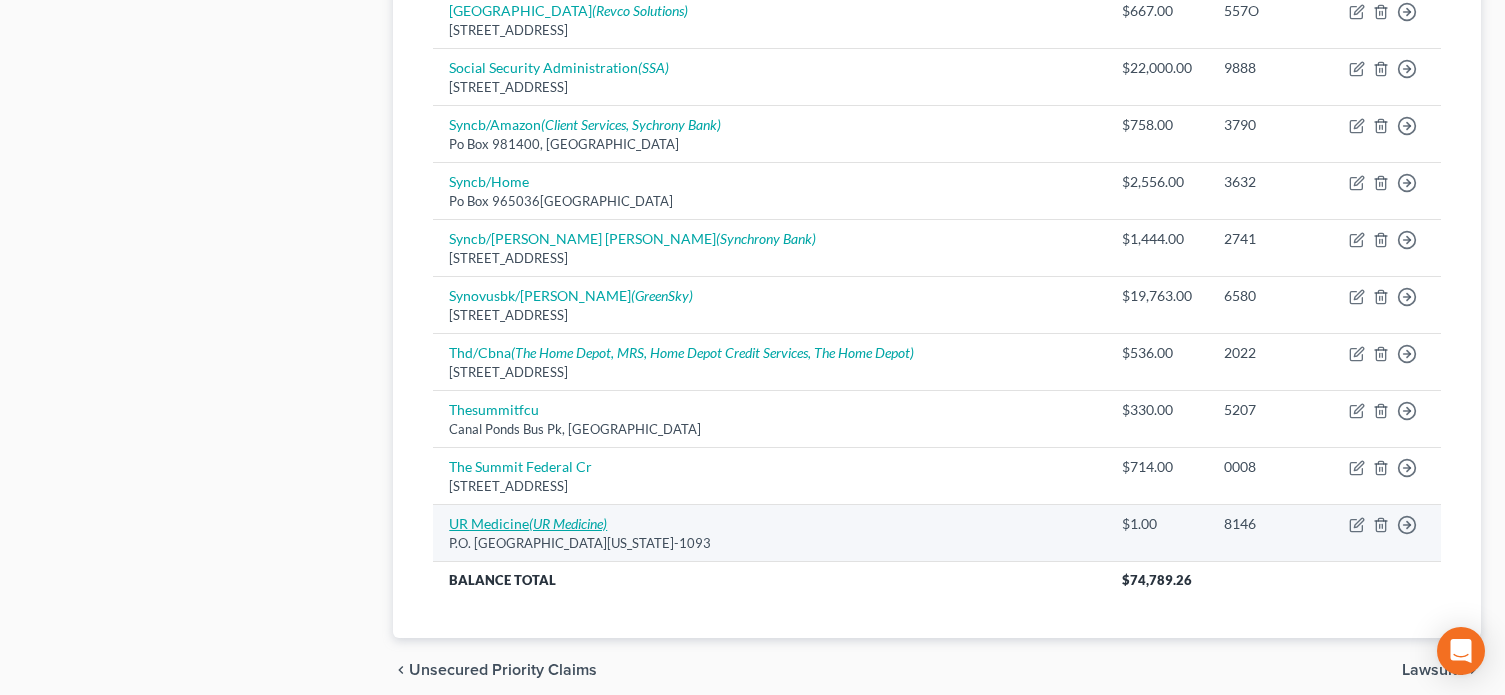 click on "UR Medicine  (UR Medicine)" at bounding box center [528, 523] 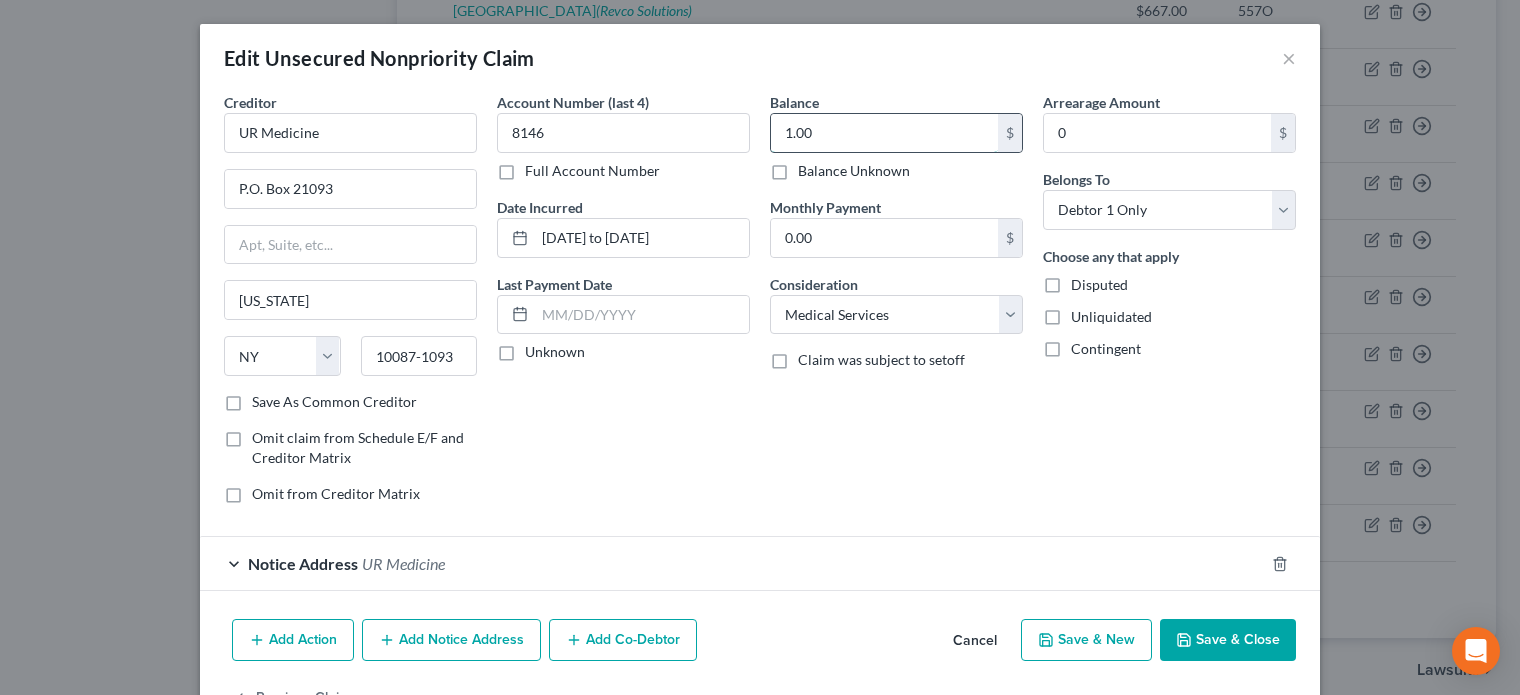 type 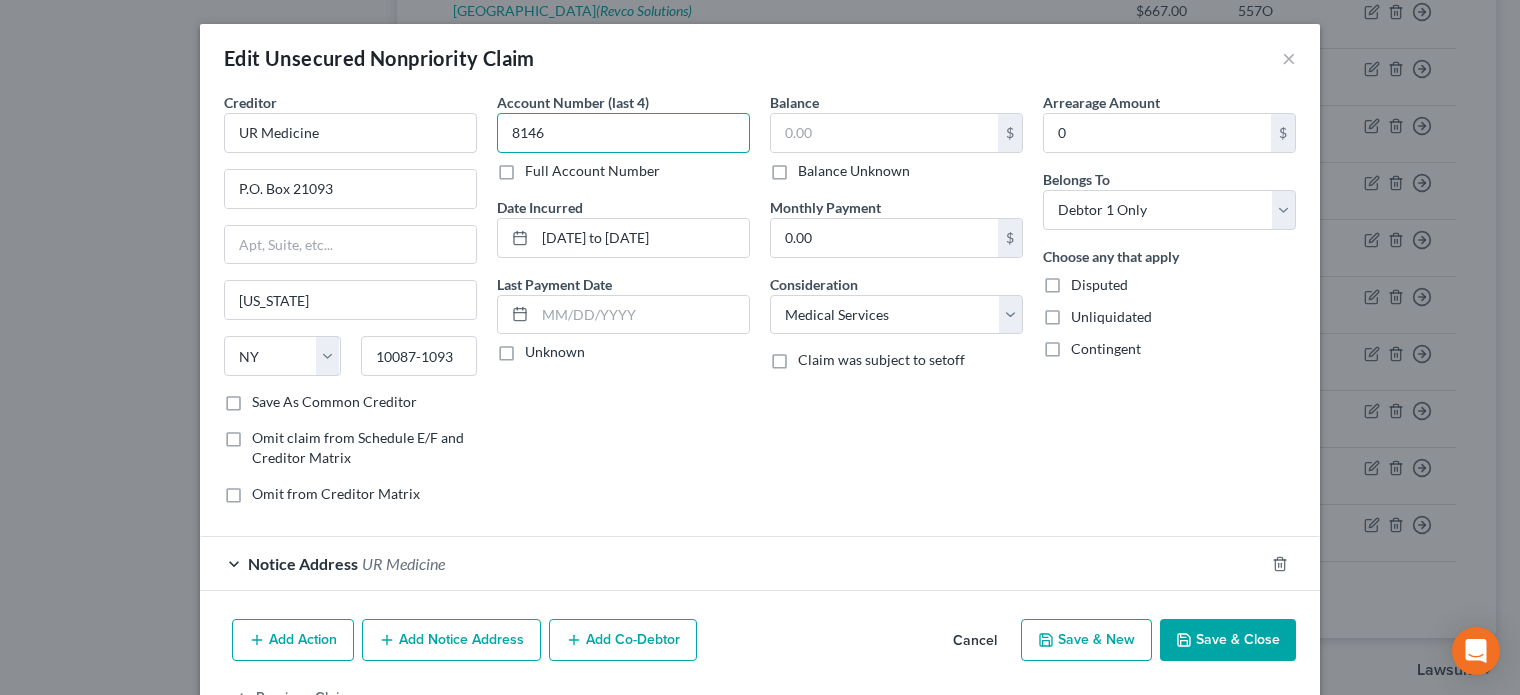 type on "8146" 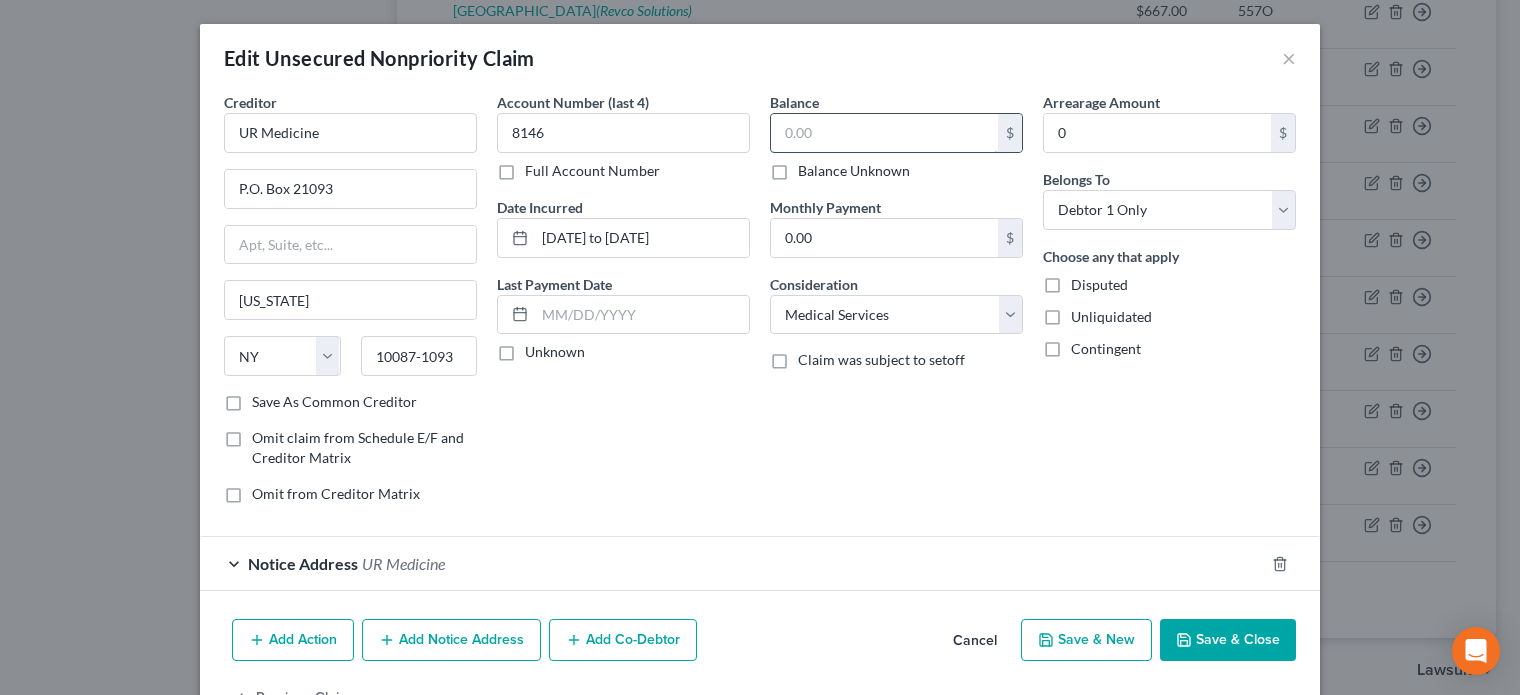 click at bounding box center [884, 133] 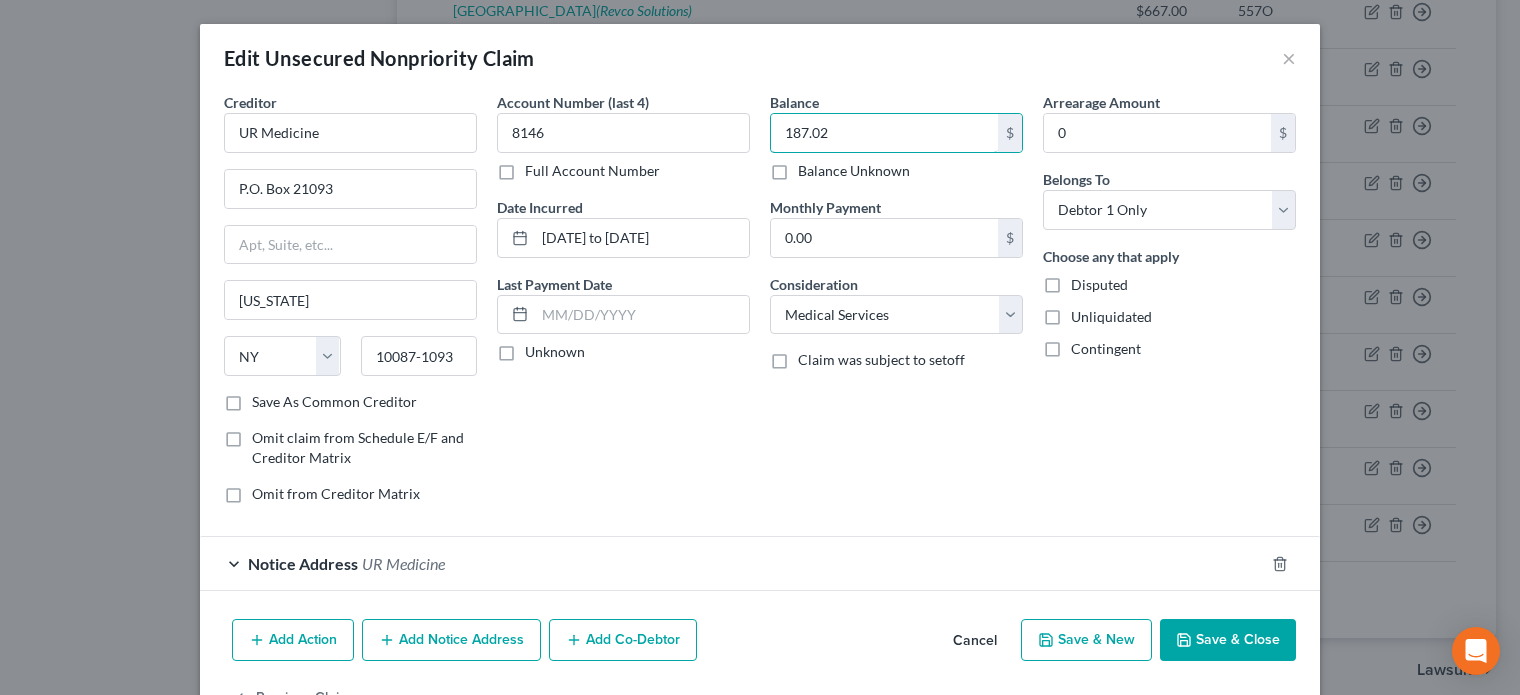 type on "187.02" 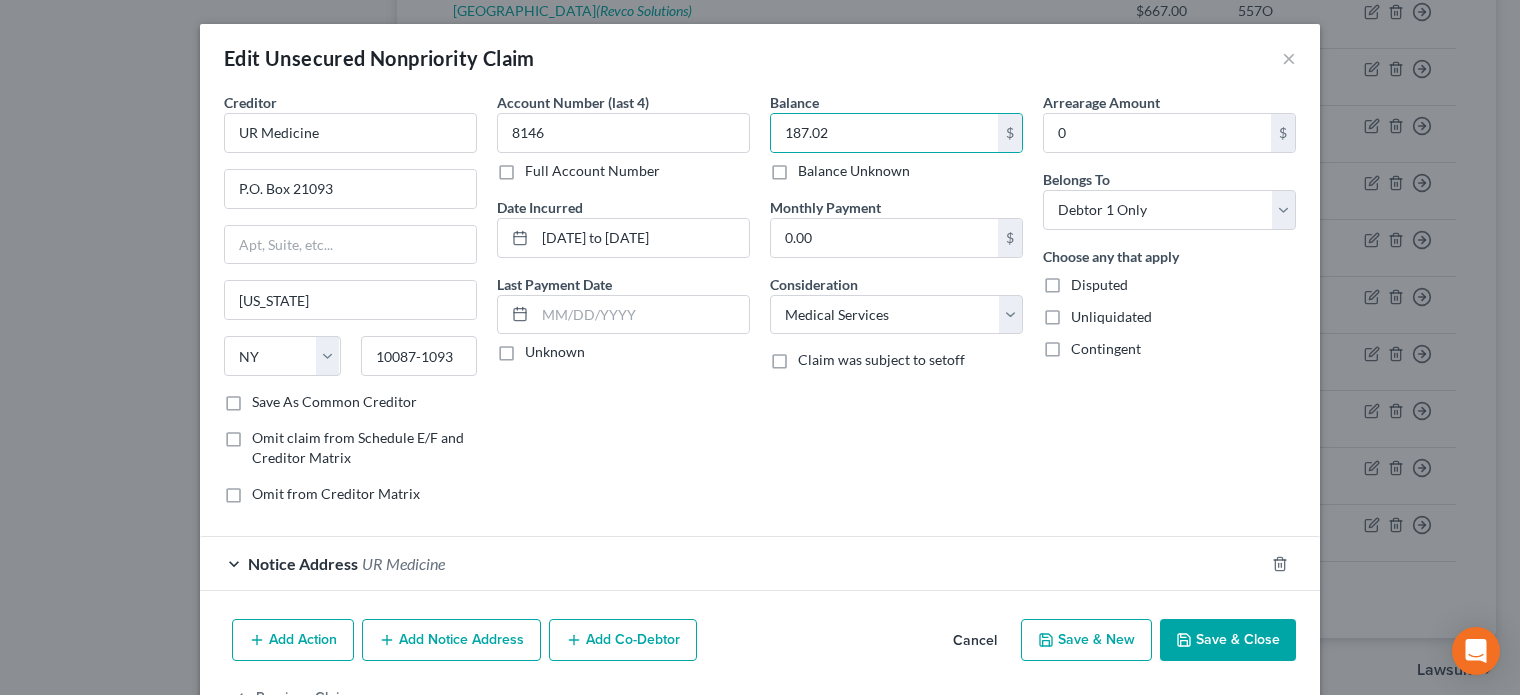 click 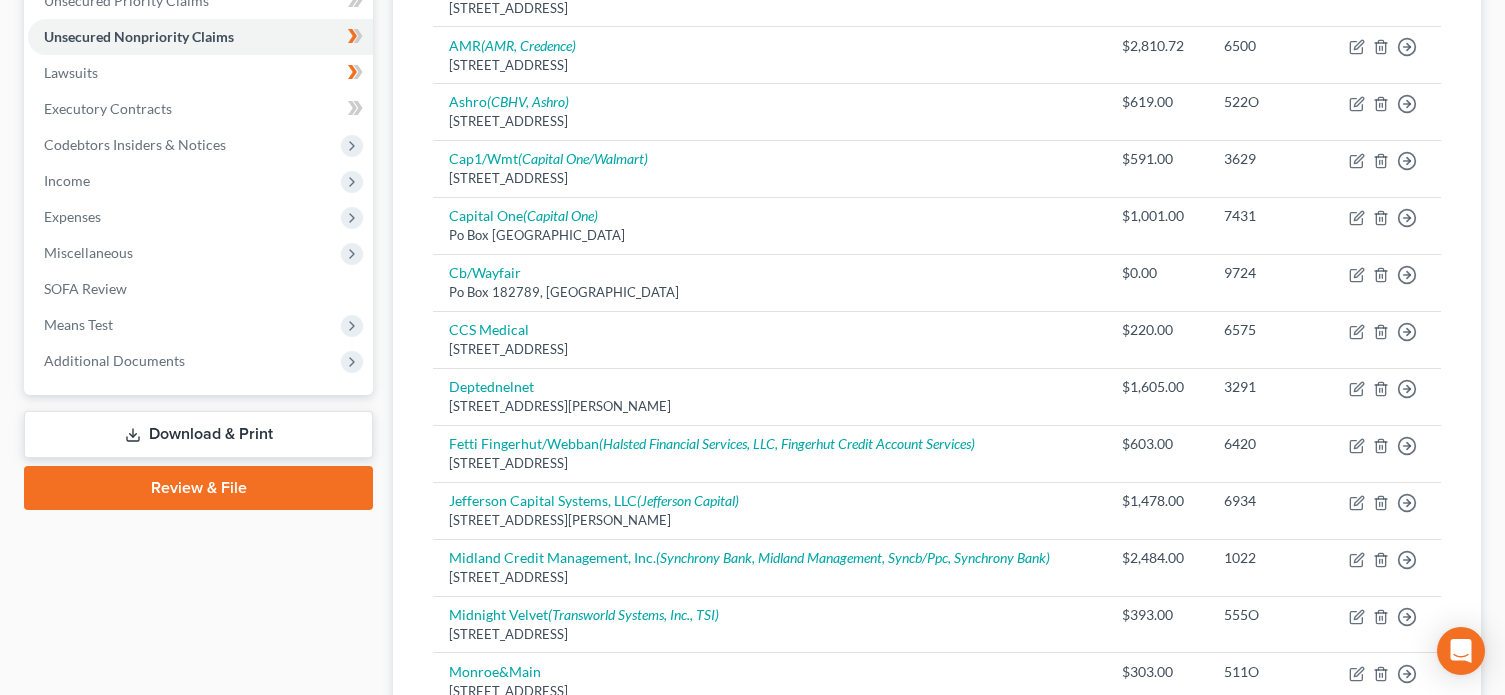 scroll, scrollTop: 183, scrollLeft: 0, axis: vertical 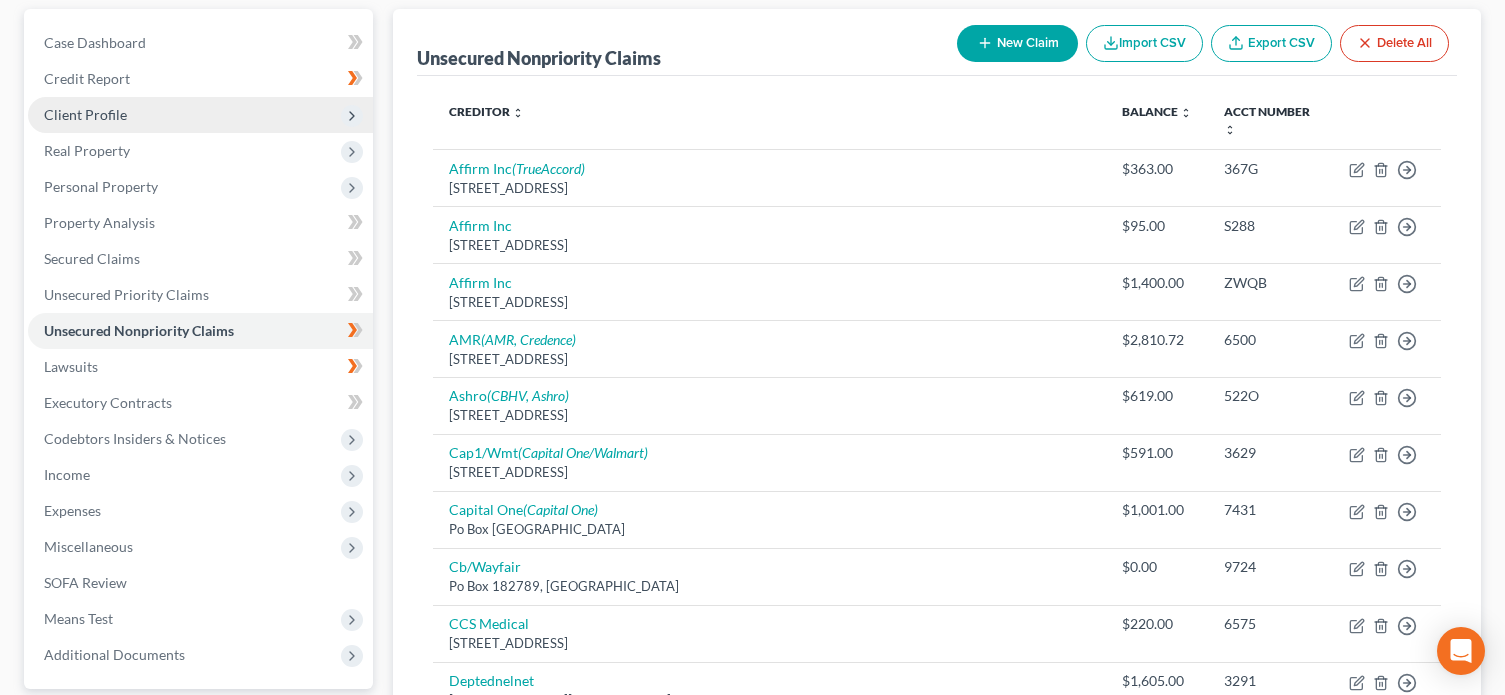 click on "Client Profile" at bounding box center [200, 115] 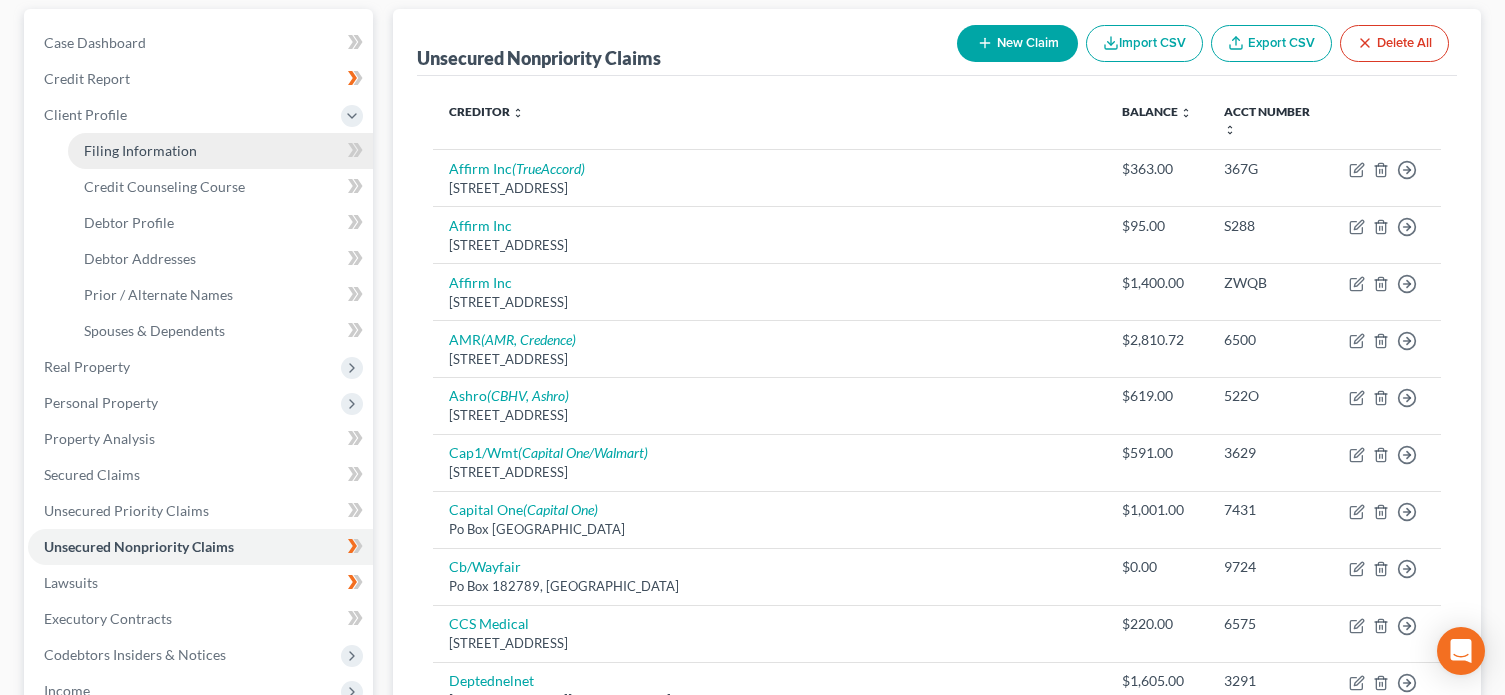 click on "Filing Information" at bounding box center [220, 151] 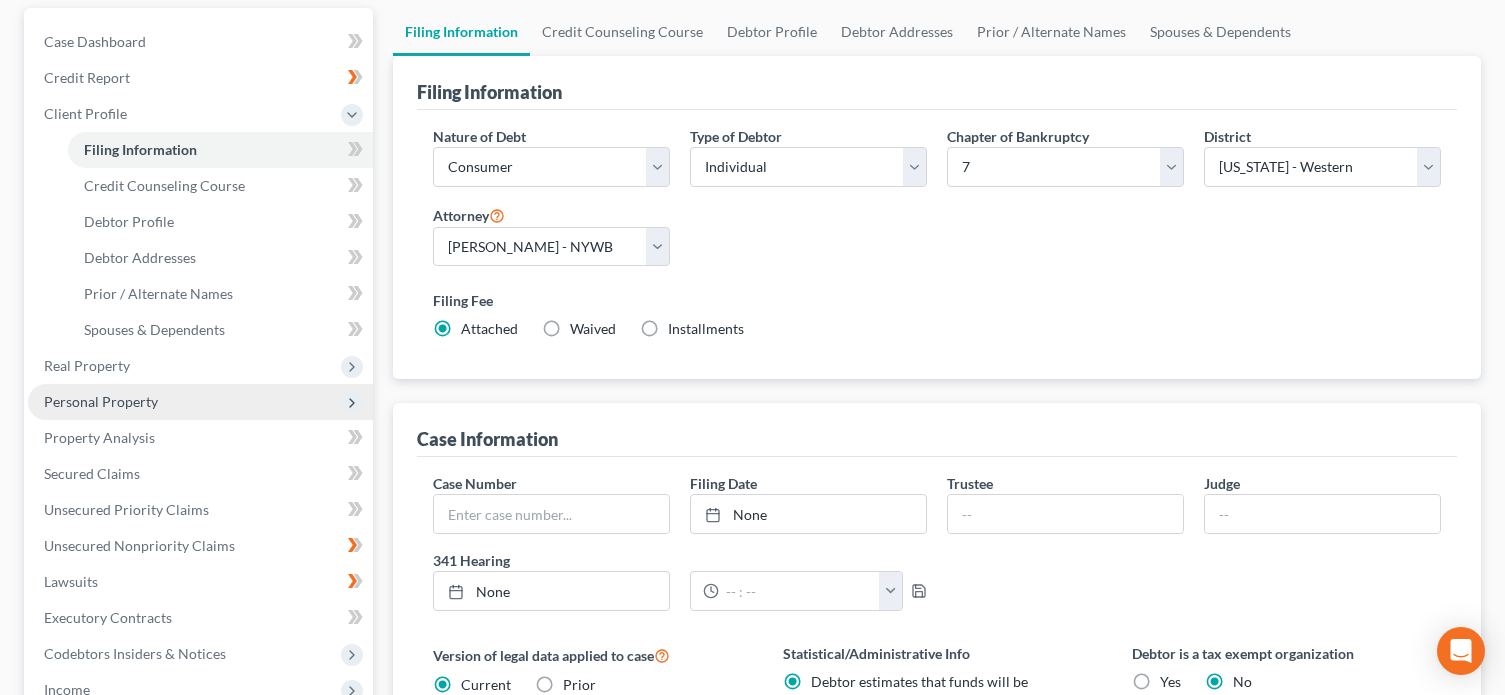 scroll, scrollTop: 200, scrollLeft: 0, axis: vertical 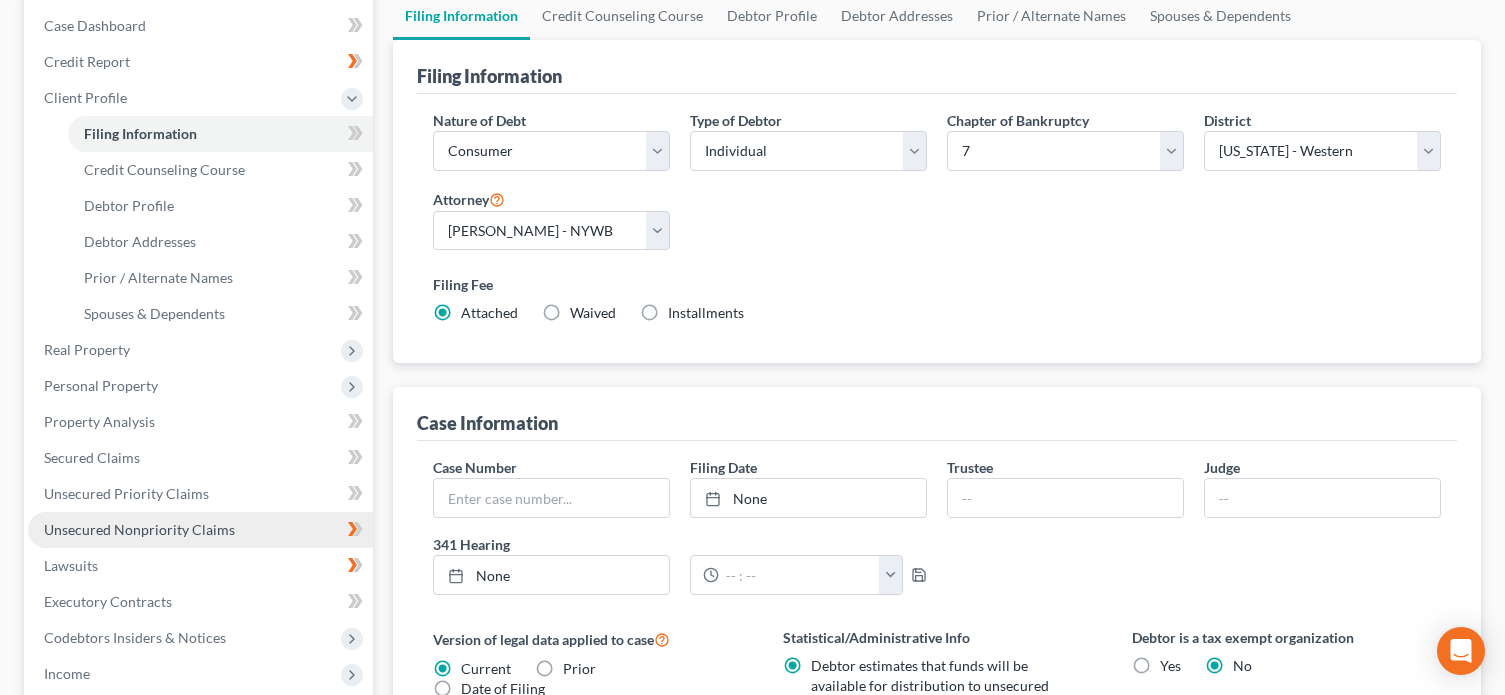 click on "Unsecured Nonpriority Claims" at bounding box center [139, 529] 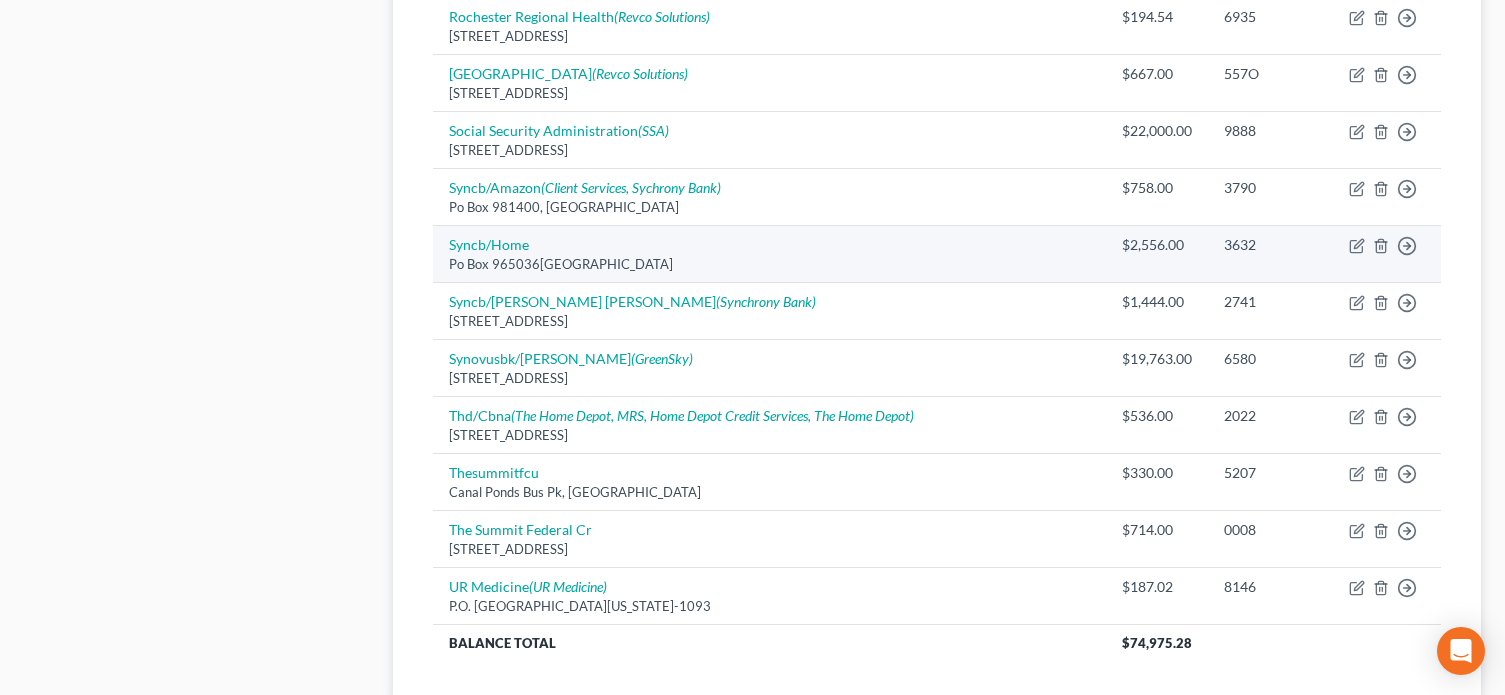 scroll, scrollTop: 1283, scrollLeft: 0, axis: vertical 